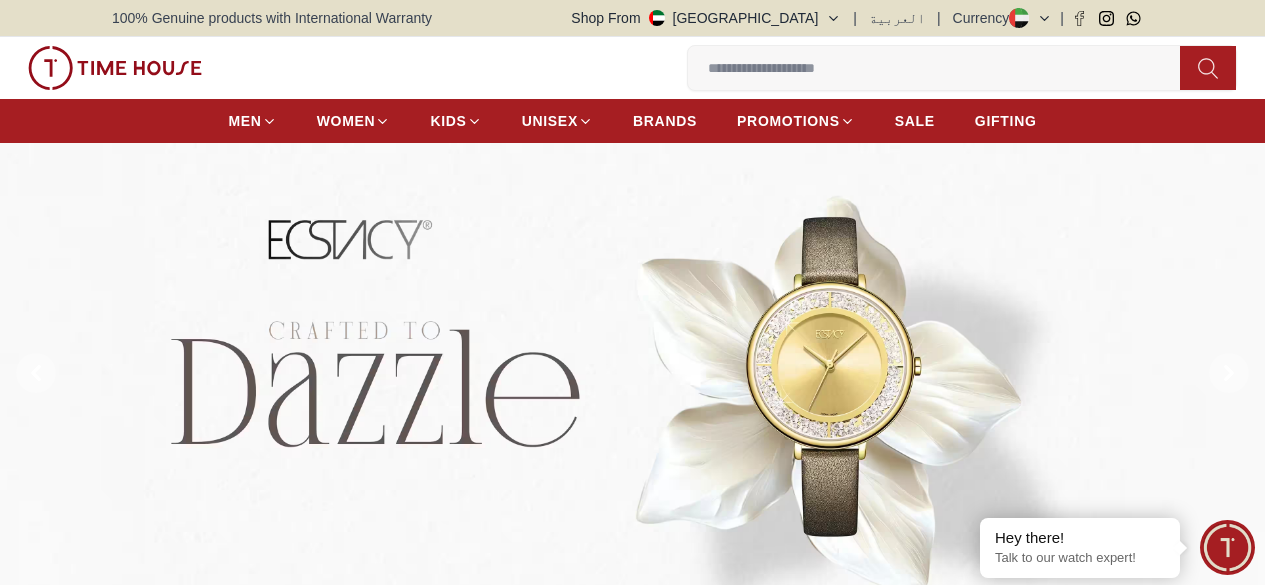 scroll, scrollTop: 0, scrollLeft: 0, axis: both 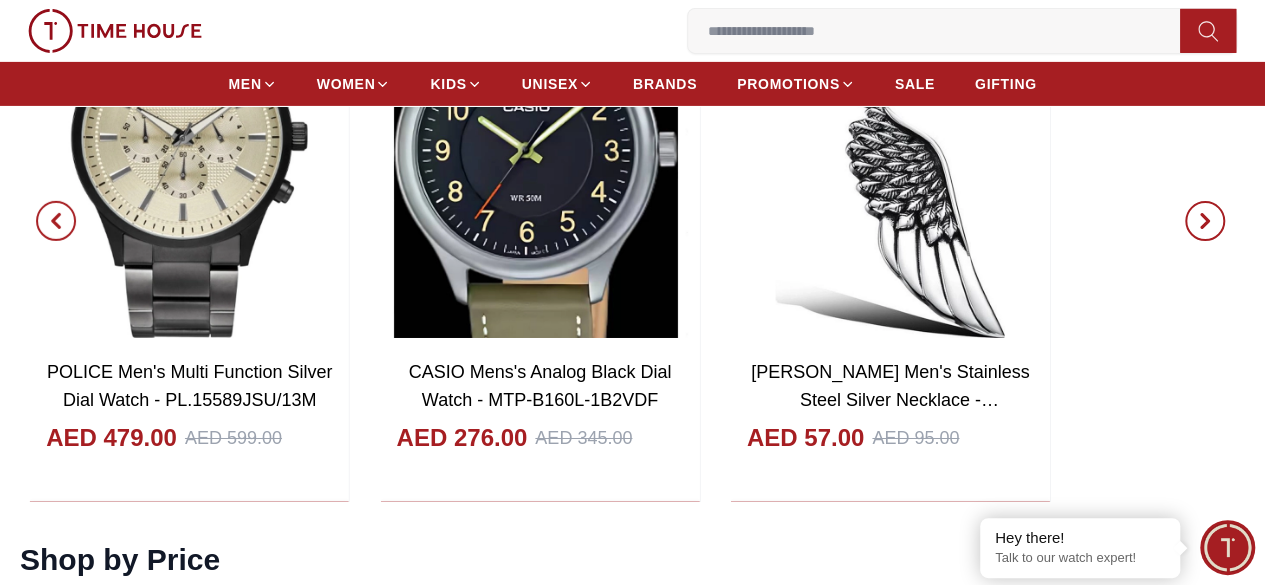 click 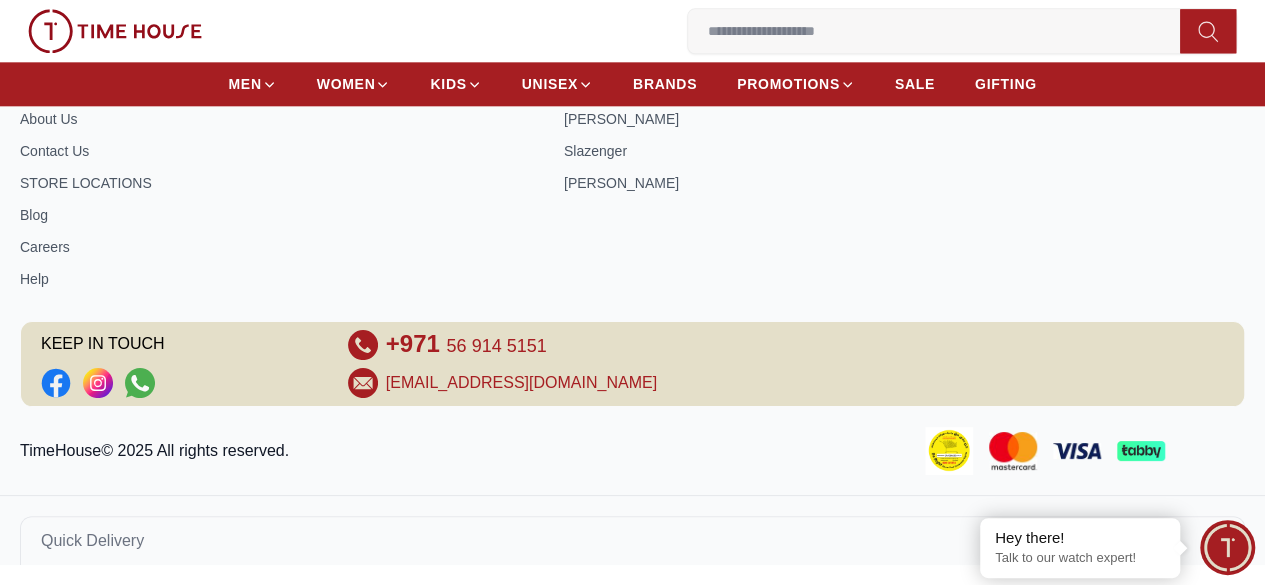 scroll, scrollTop: 0, scrollLeft: 0, axis: both 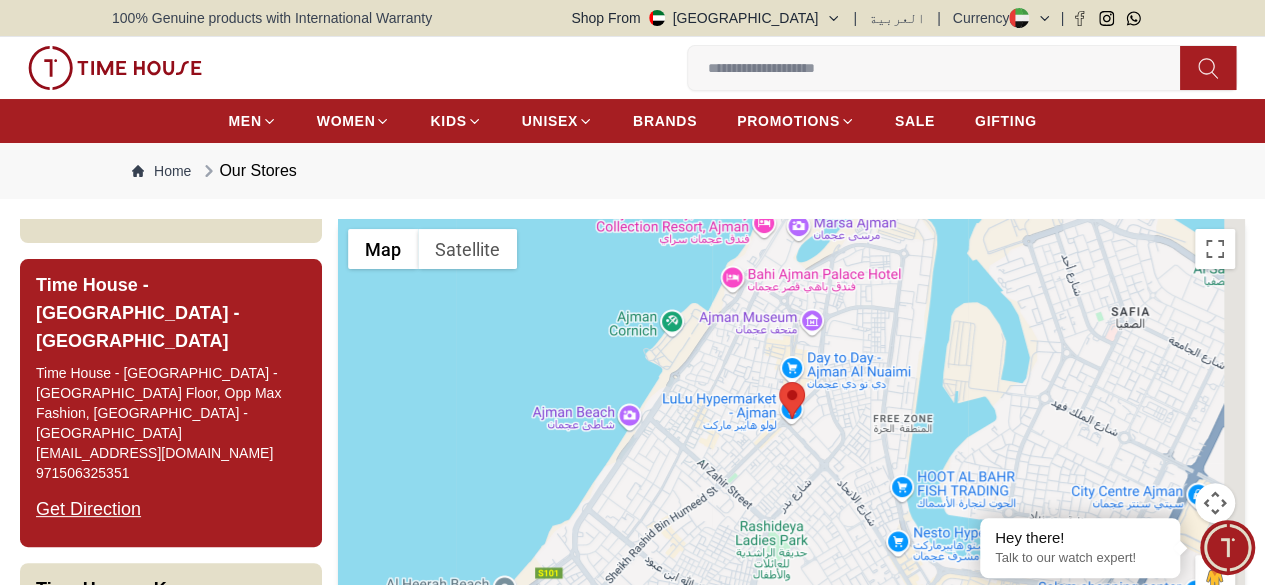 drag, startPoint x: 266, startPoint y: 443, endPoint x: 126, endPoint y: 449, distance: 140.12851 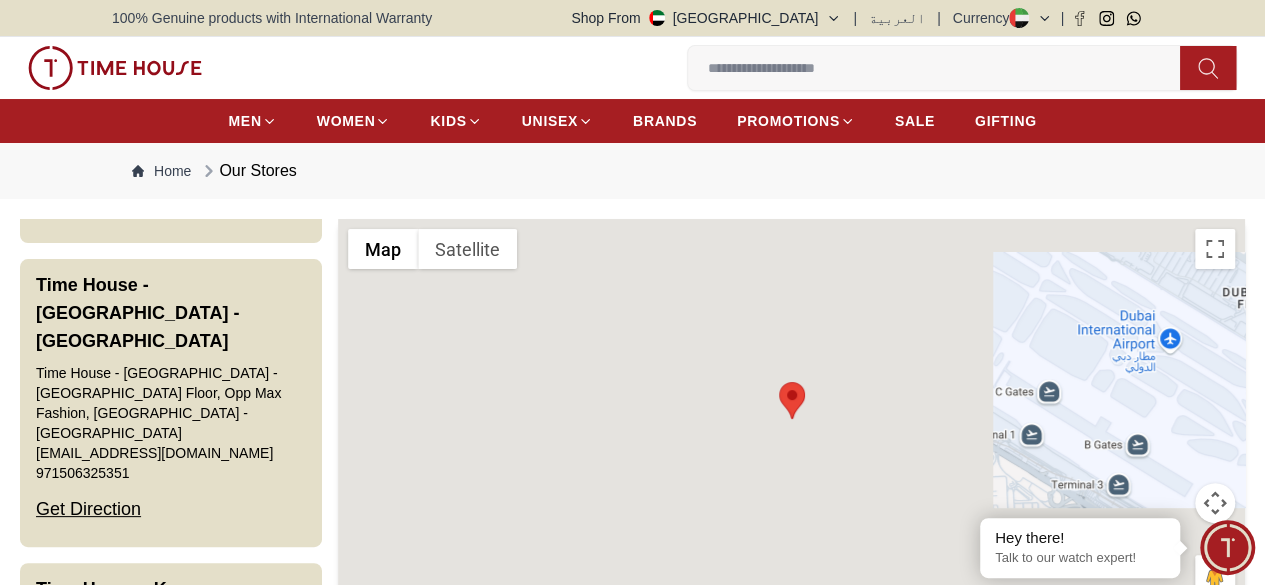 drag, startPoint x: 242, startPoint y: 447, endPoint x: 107, endPoint y: 447, distance: 135 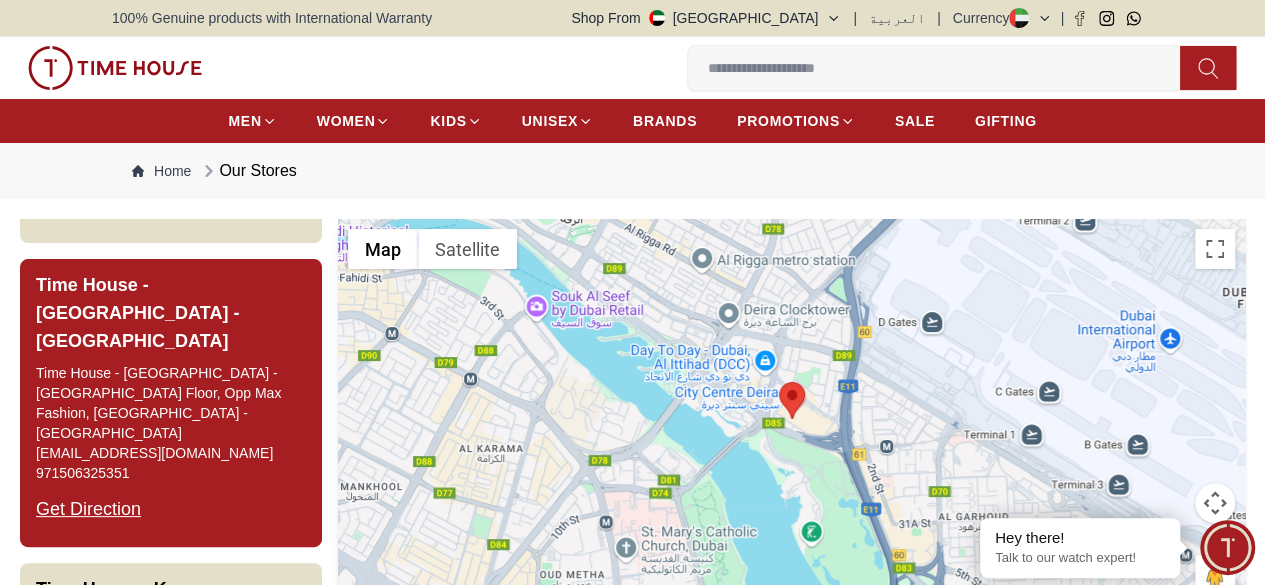 drag, startPoint x: 122, startPoint y: 444, endPoint x: 324, endPoint y: 444, distance: 202 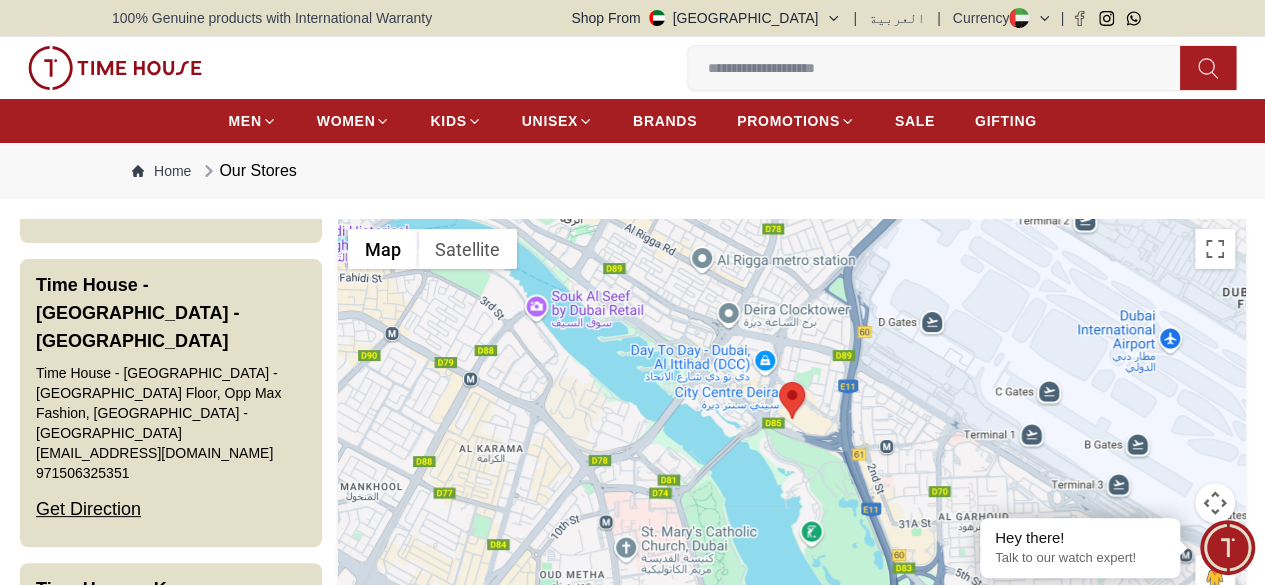 drag, startPoint x: 242, startPoint y: 442, endPoint x: 22, endPoint y: 442, distance: 220 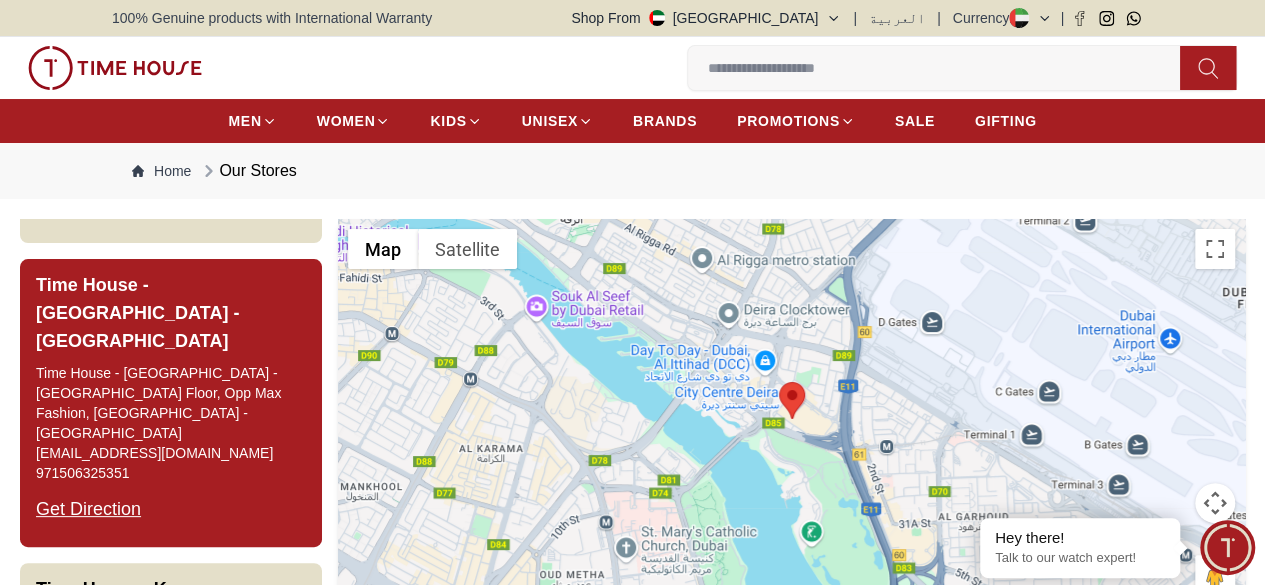 click on "971506325351" at bounding box center (82, 473) 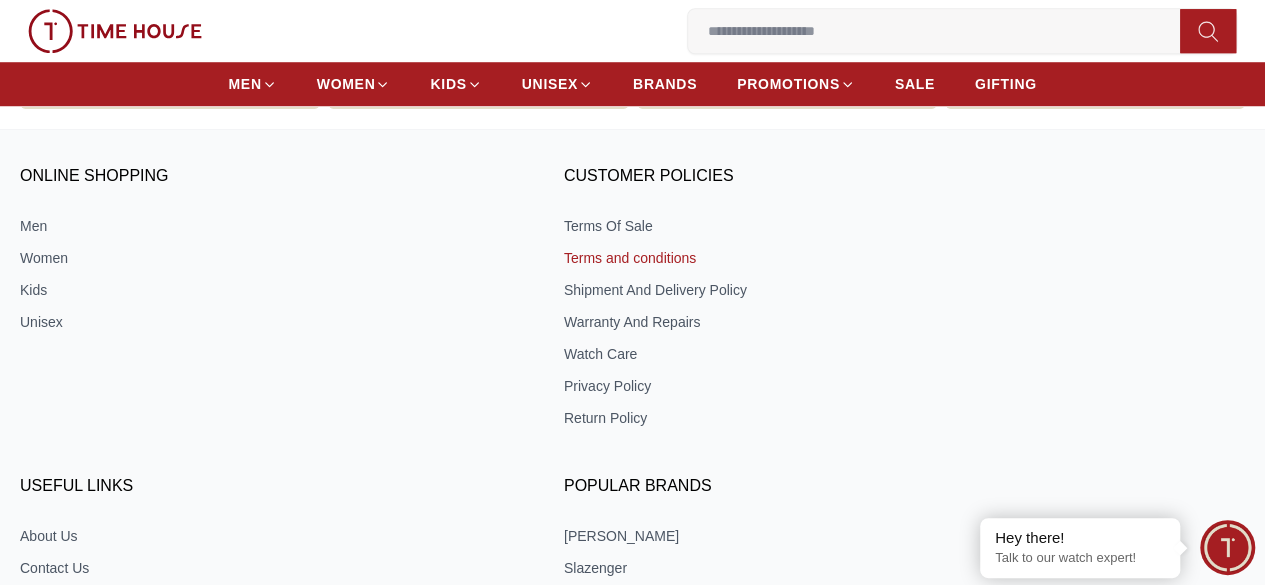 scroll, scrollTop: 800, scrollLeft: 0, axis: vertical 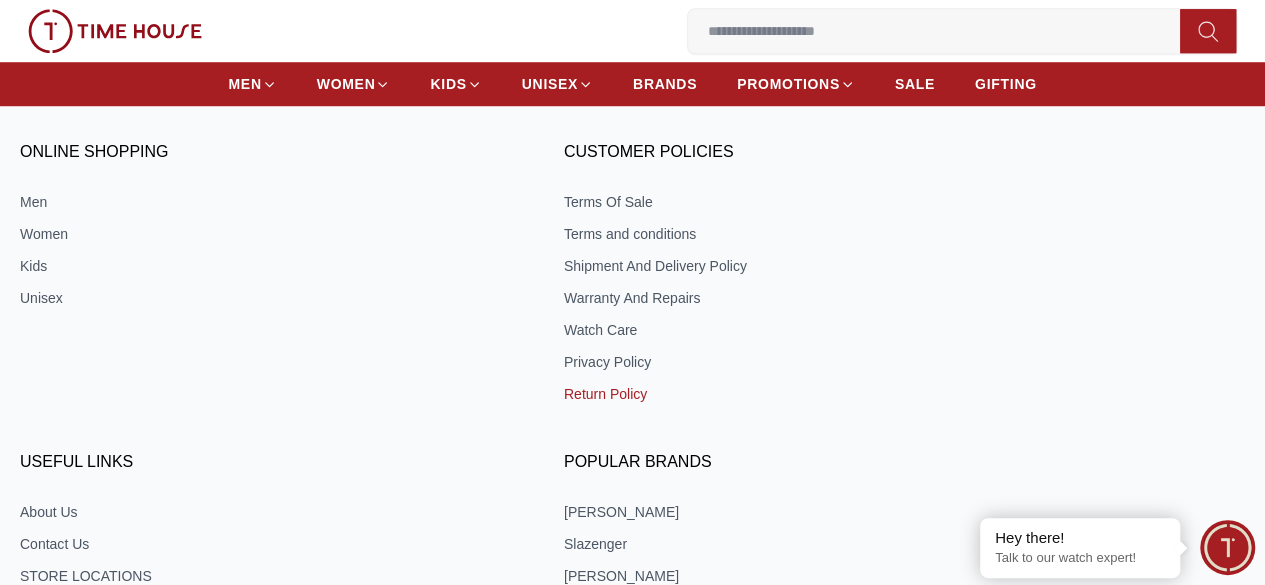 click on "Return Policy" at bounding box center [814, 394] 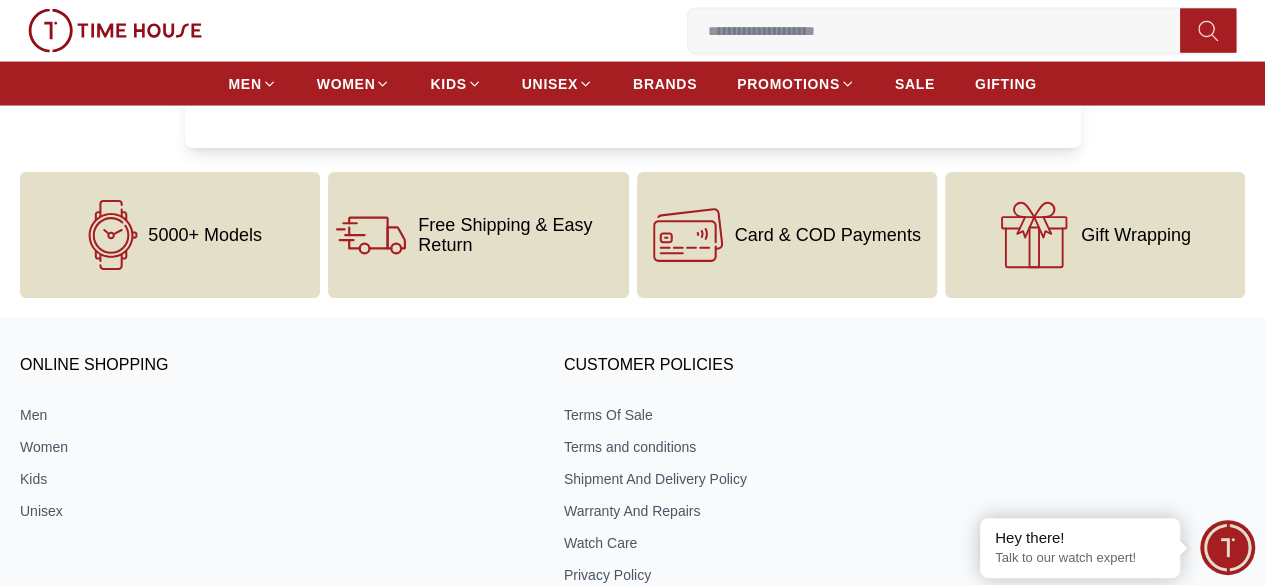 scroll, scrollTop: 2133, scrollLeft: 0, axis: vertical 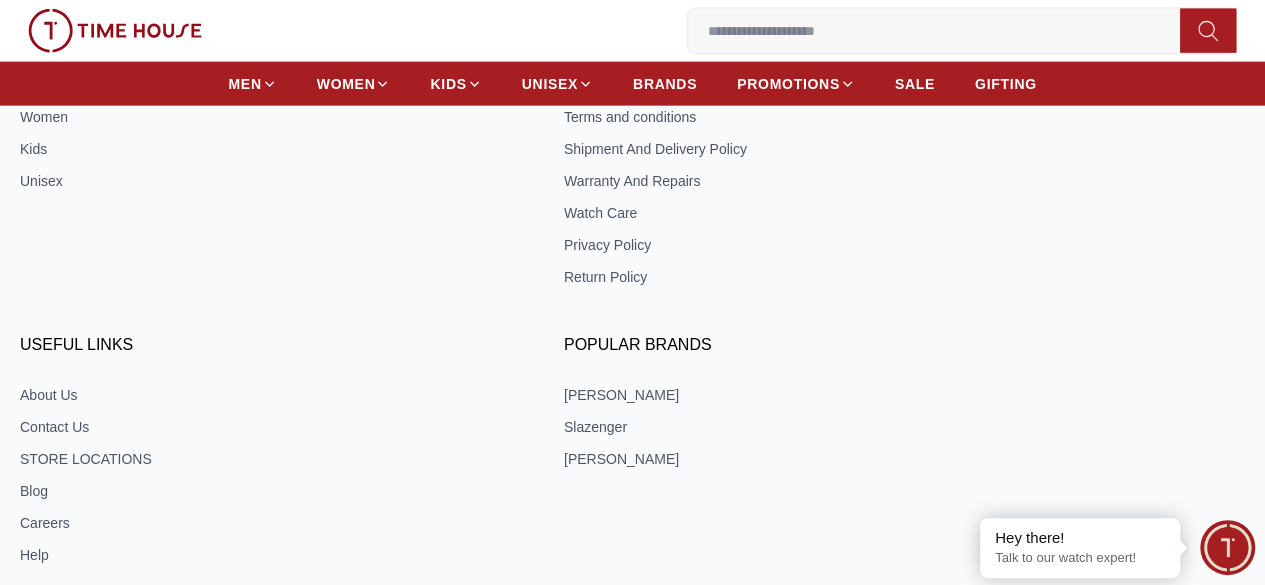 copy on "[PHONE_NUMBER]" 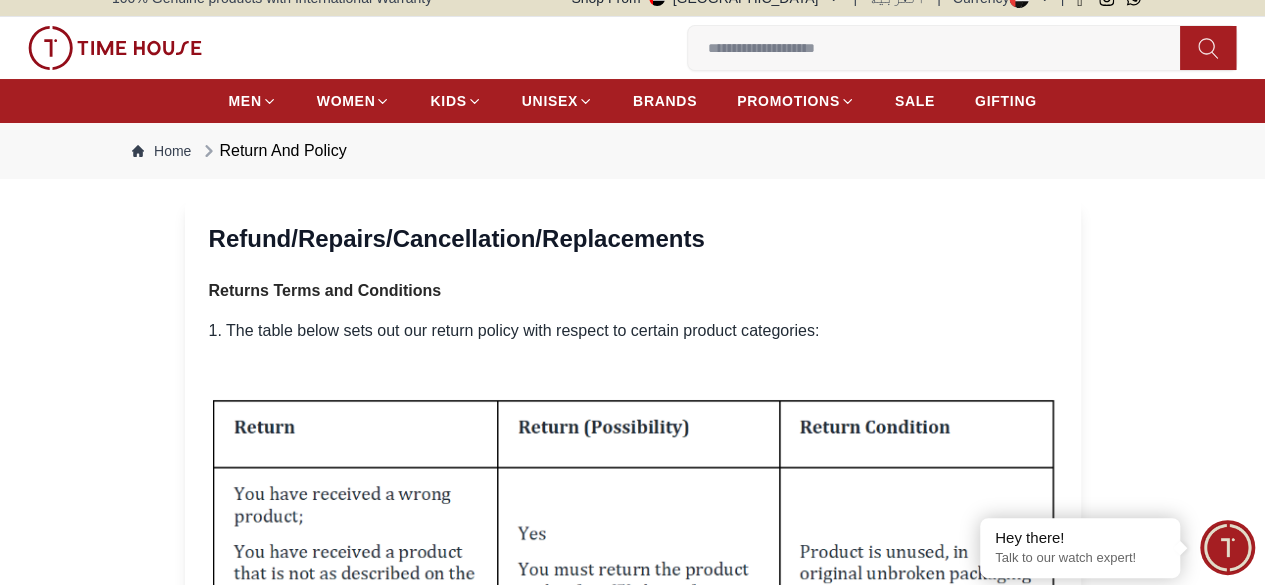 scroll, scrollTop: 0, scrollLeft: 0, axis: both 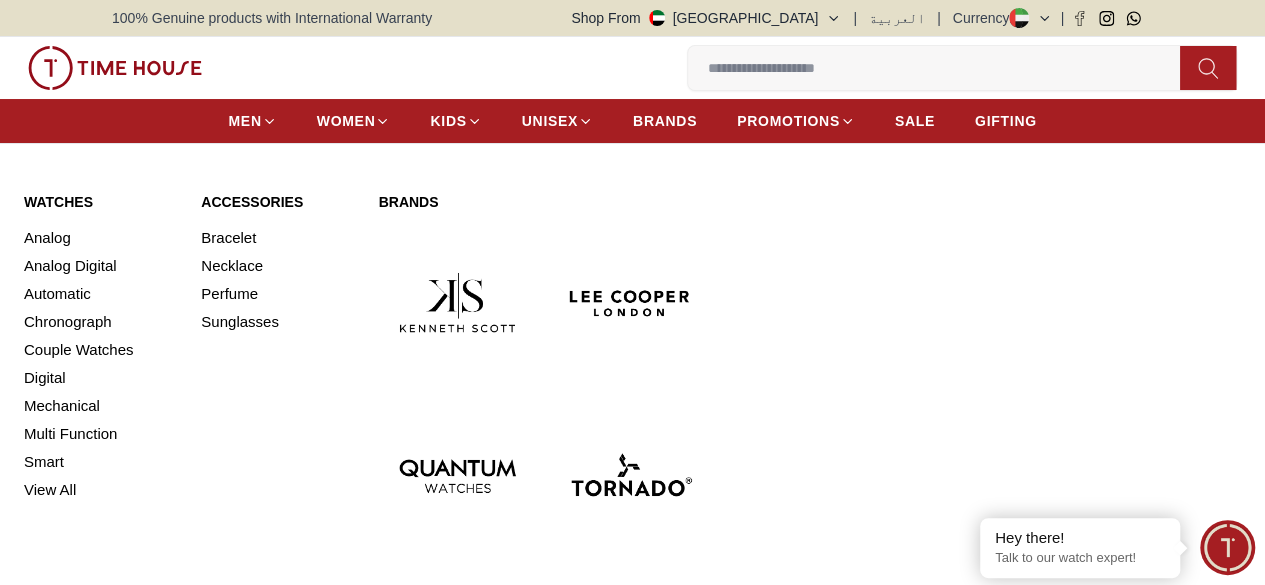 click at bounding box center (630, 302) 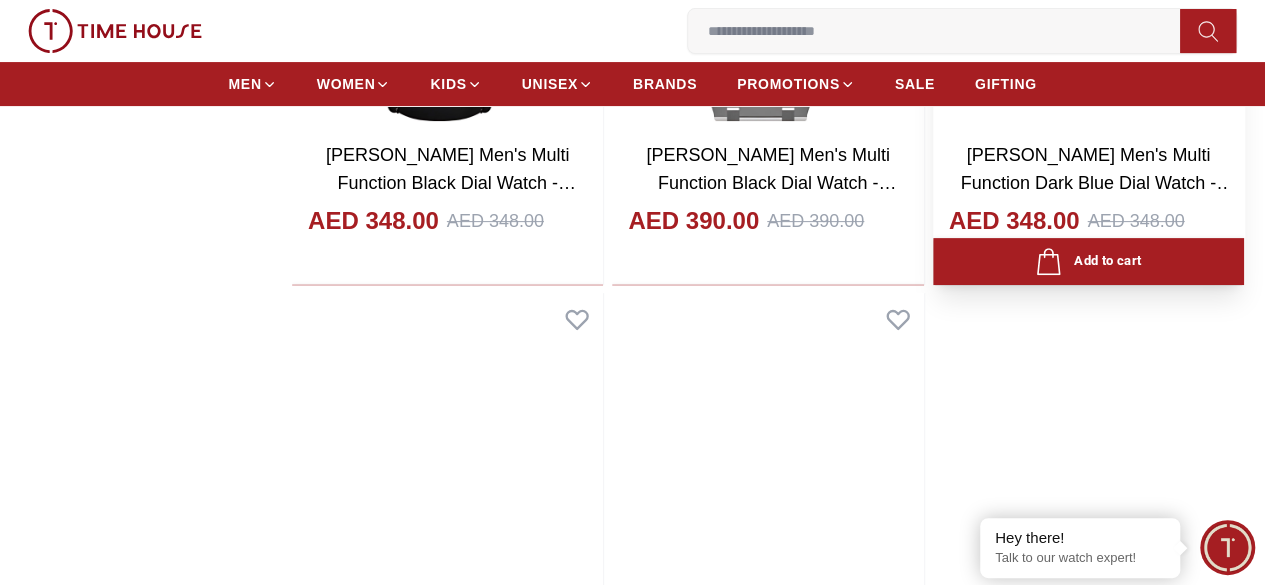 scroll, scrollTop: 4000, scrollLeft: 0, axis: vertical 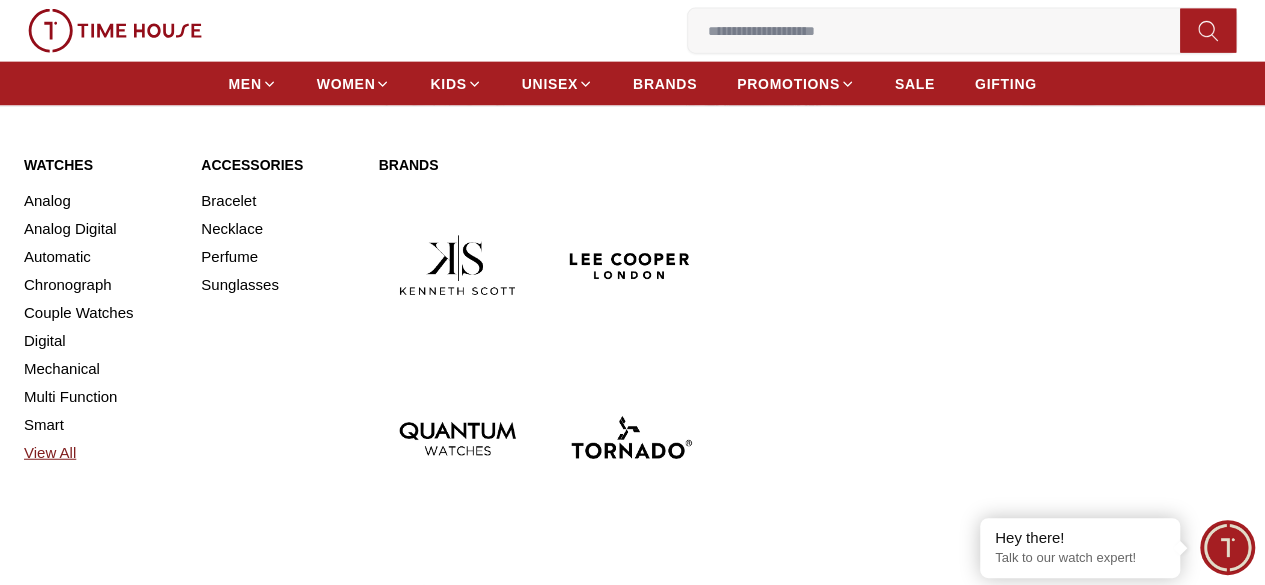 click on "View All" at bounding box center (100, 453) 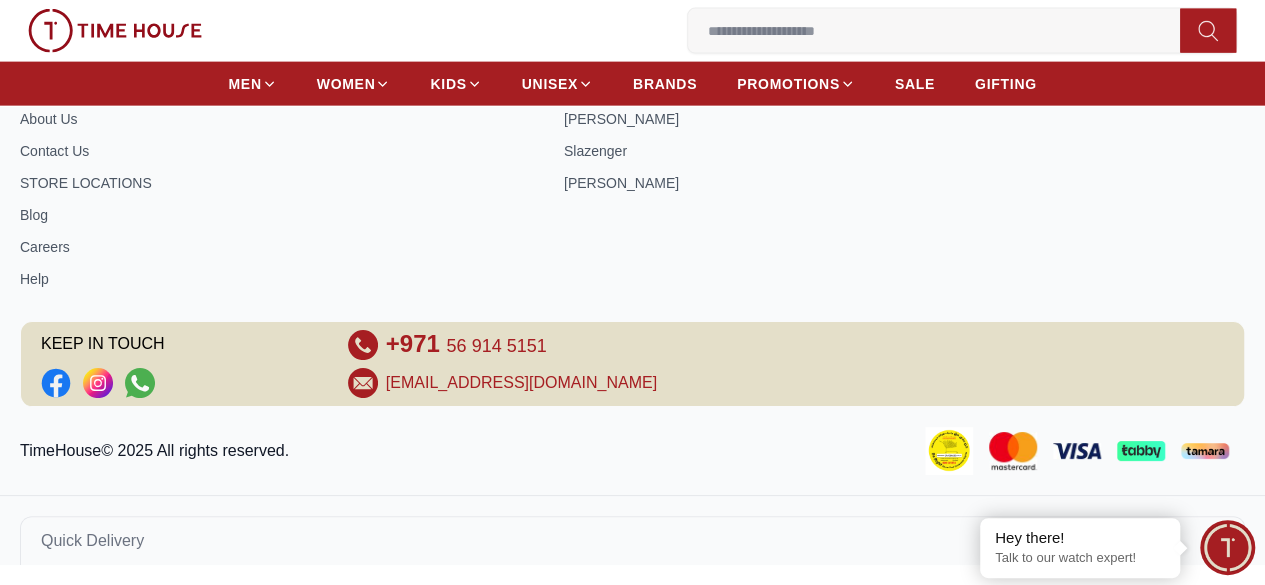 scroll, scrollTop: 0, scrollLeft: 0, axis: both 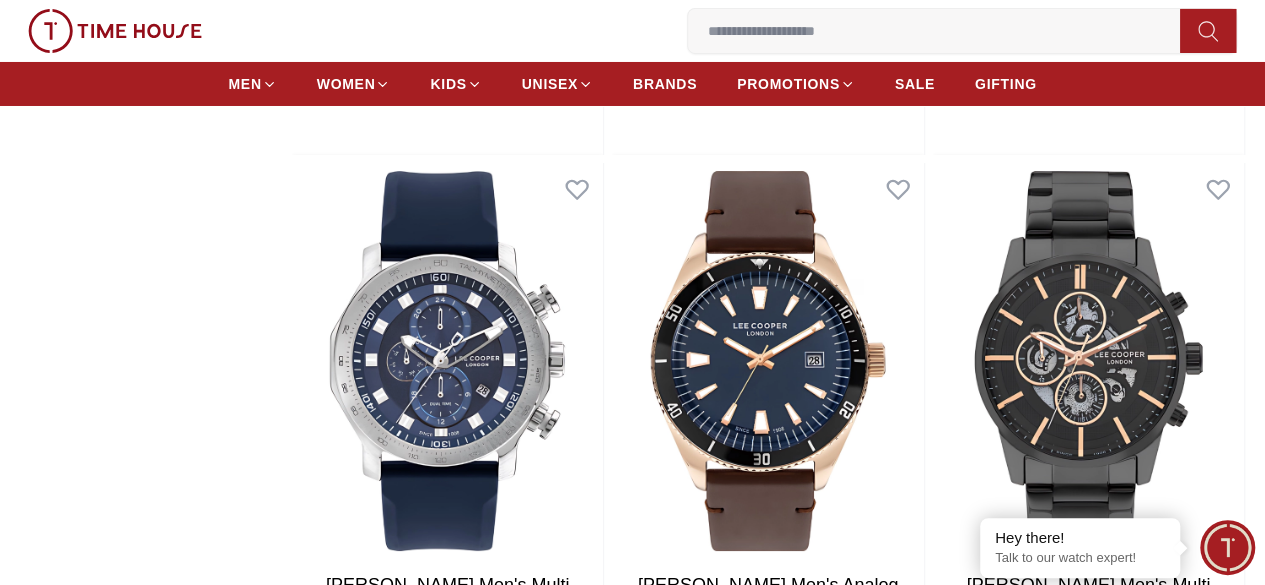 click on "[PERSON_NAME] Men's Multi Function Dark Green Dial Watch - LC08153.370" at bounding box center [771, 1173] 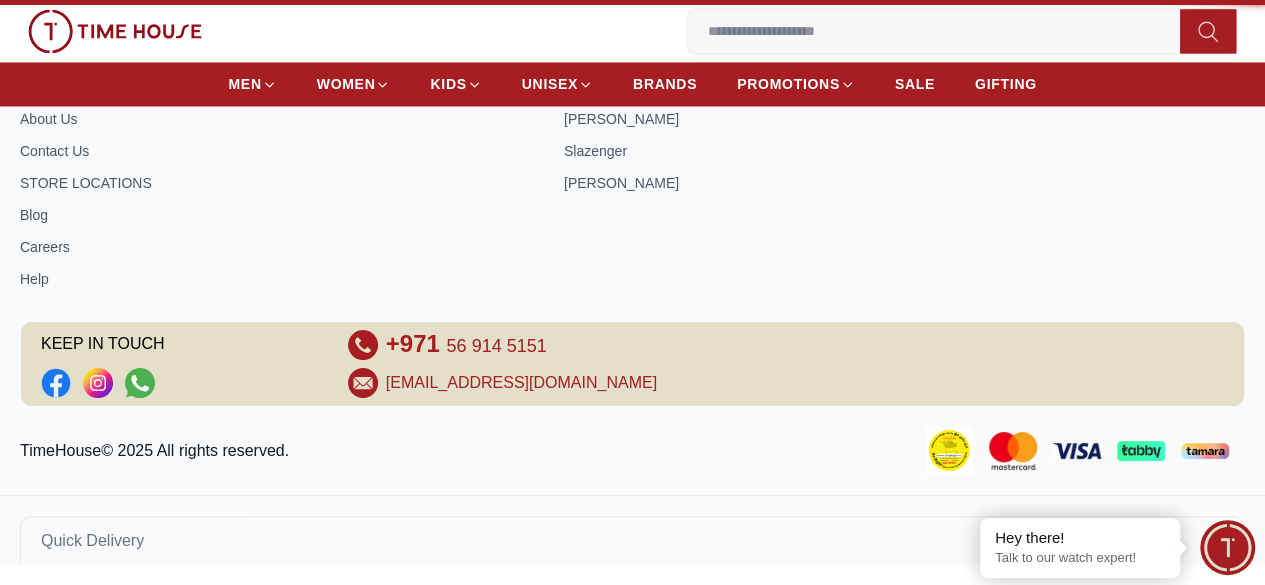 scroll, scrollTop: 0, scrollLeft: 0, axis: both 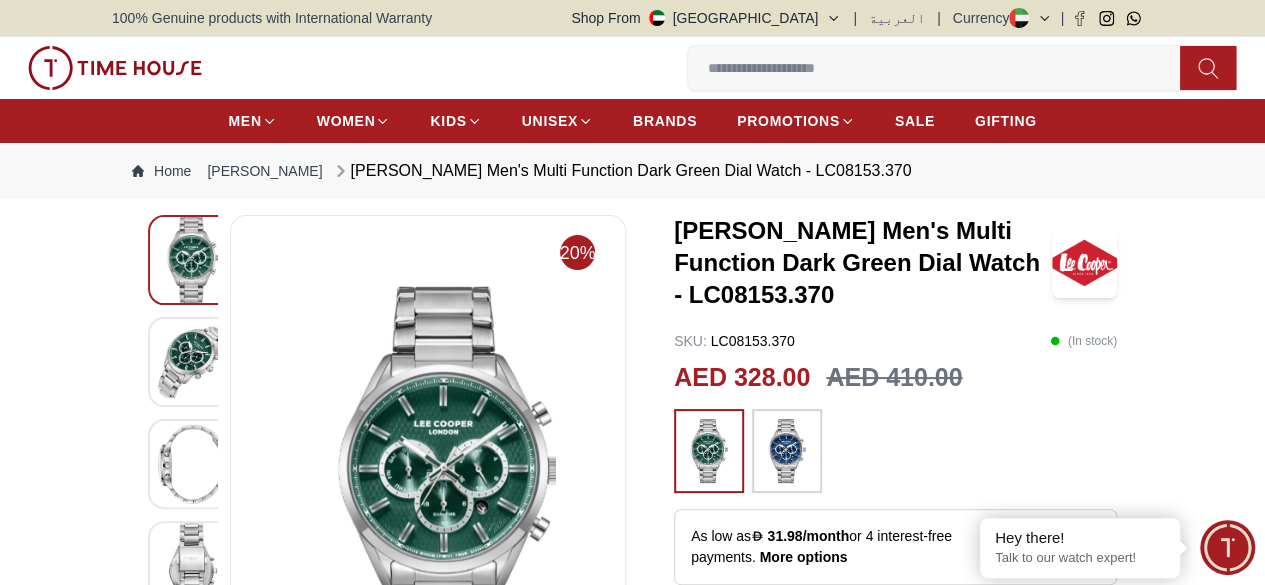 click at bounding box center (787, 451) 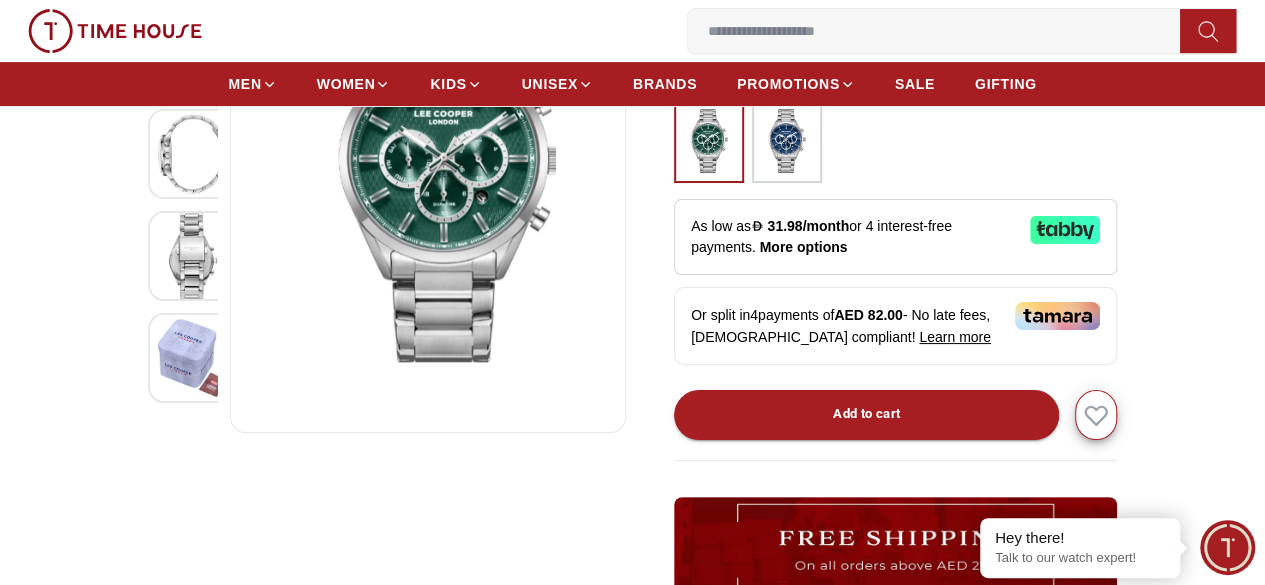 scroll, scrollTop: 266, scrollLeft: 0, axis: vertical 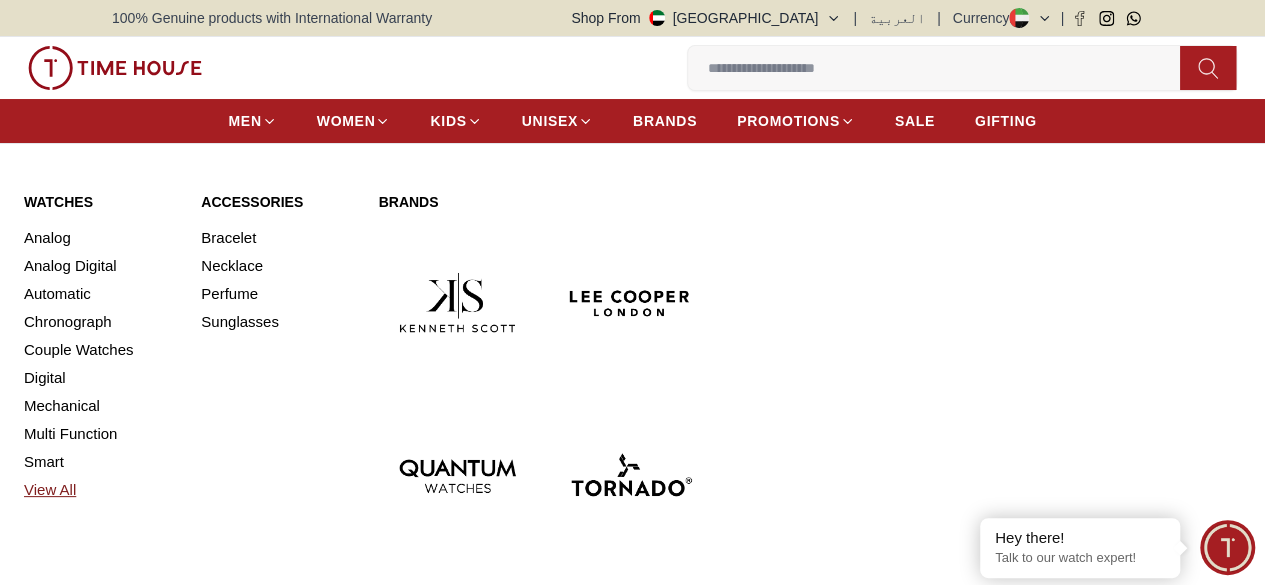 click on "View All" at bounding box center (100, 490) 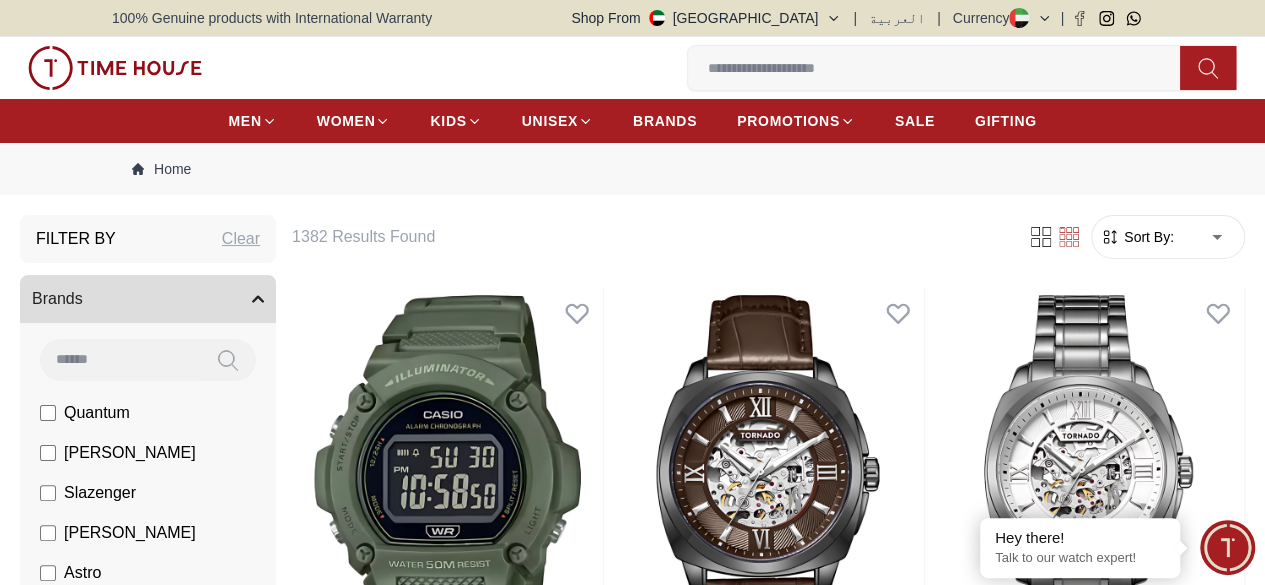 click on "[PERSON_NAME]" at bounding box center [118, 453] 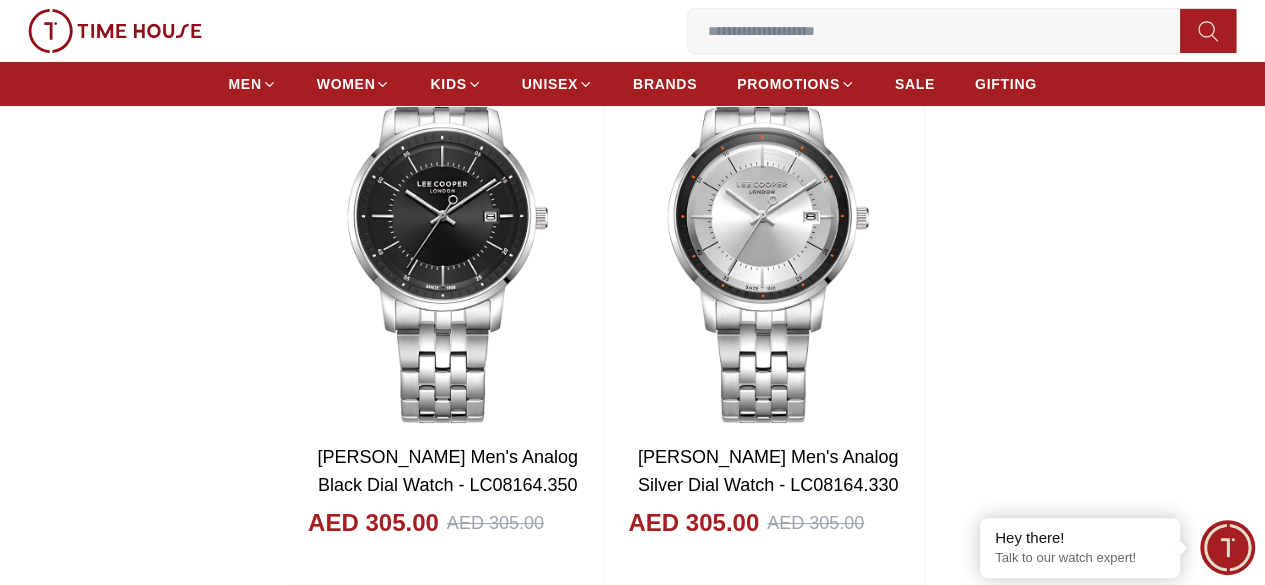 scroll, scrollTop: 3666, scrollLeft: 0, axis: vertical 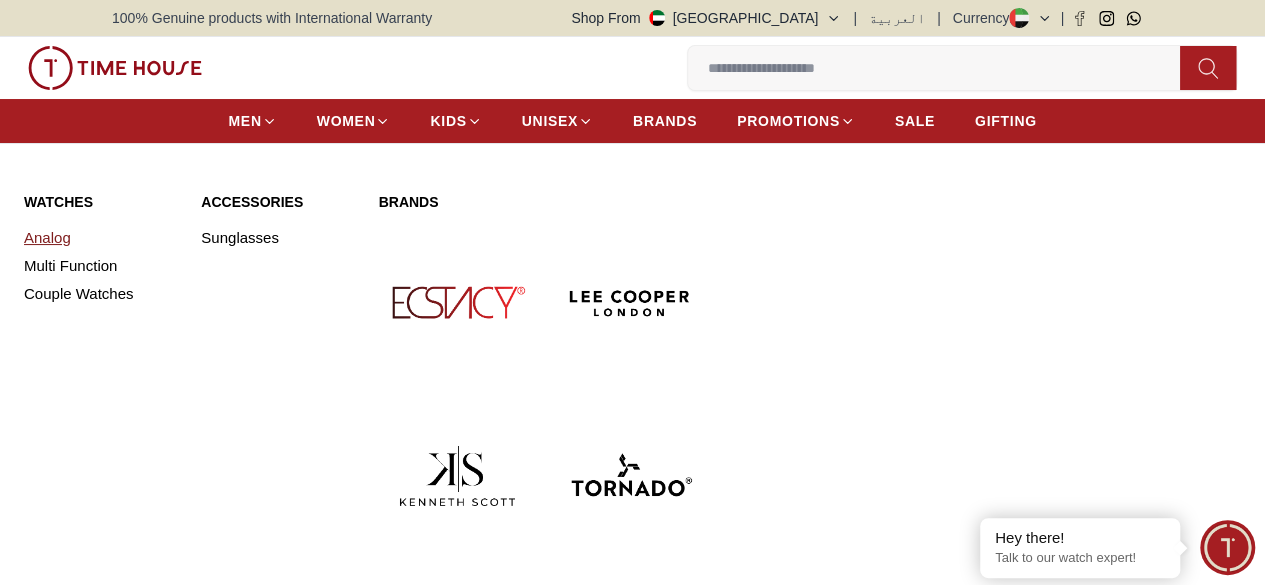click on "Analog" at bounding box center (100, 238) 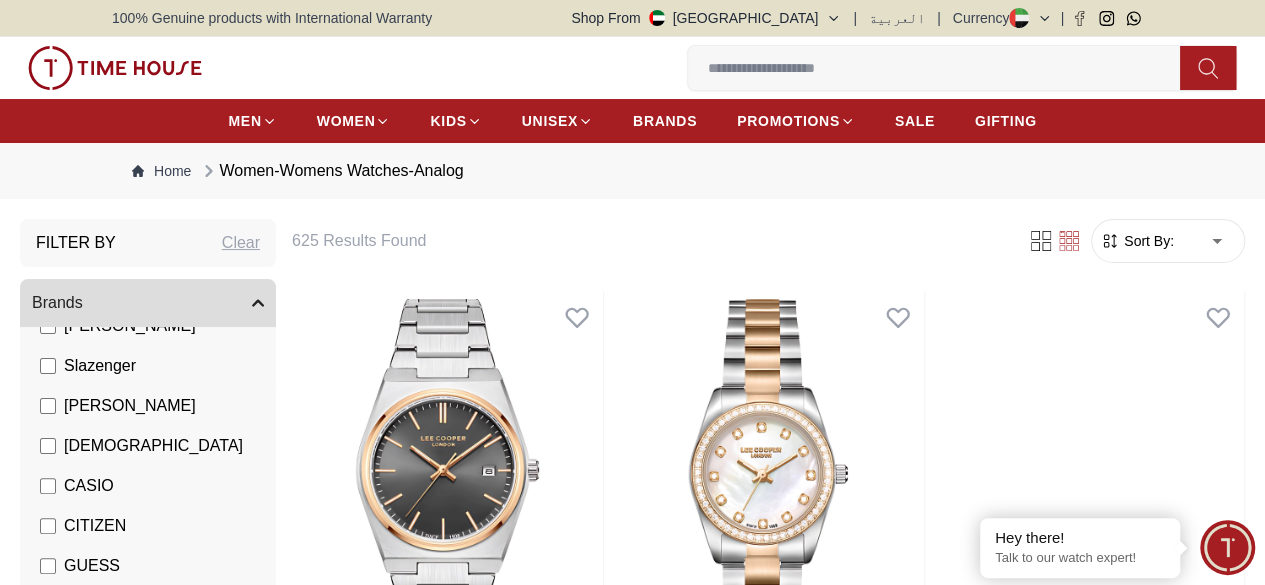 scroll, scrollTop: 110, scrollLeft: 0, axis: vertical 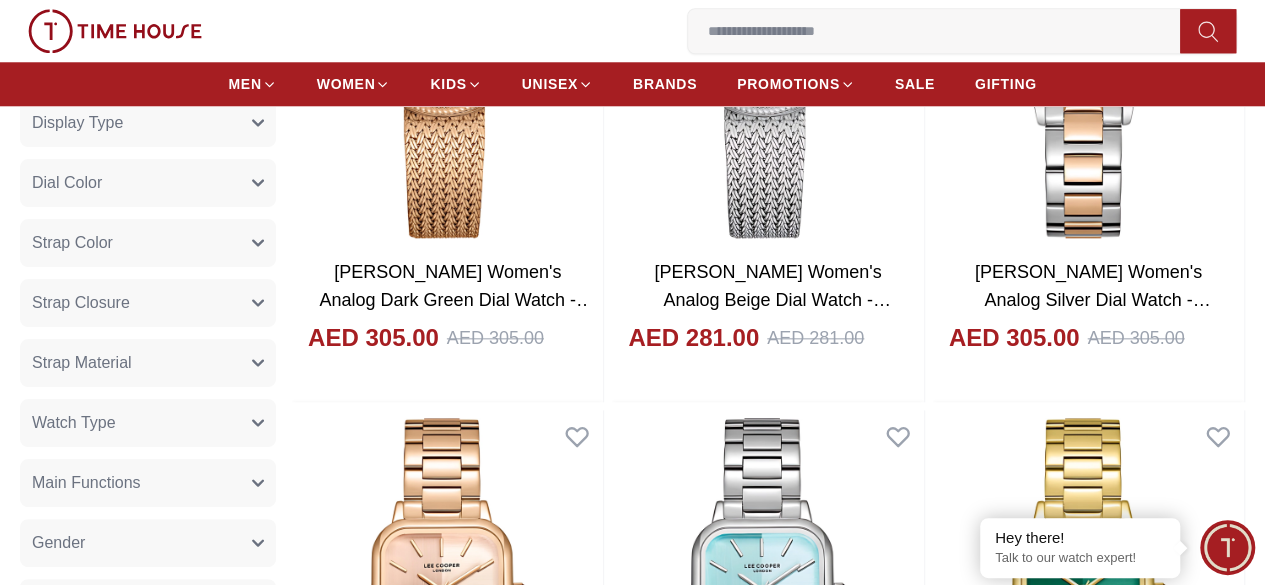 click on "Strap Material" at bounding box center (148, 363) 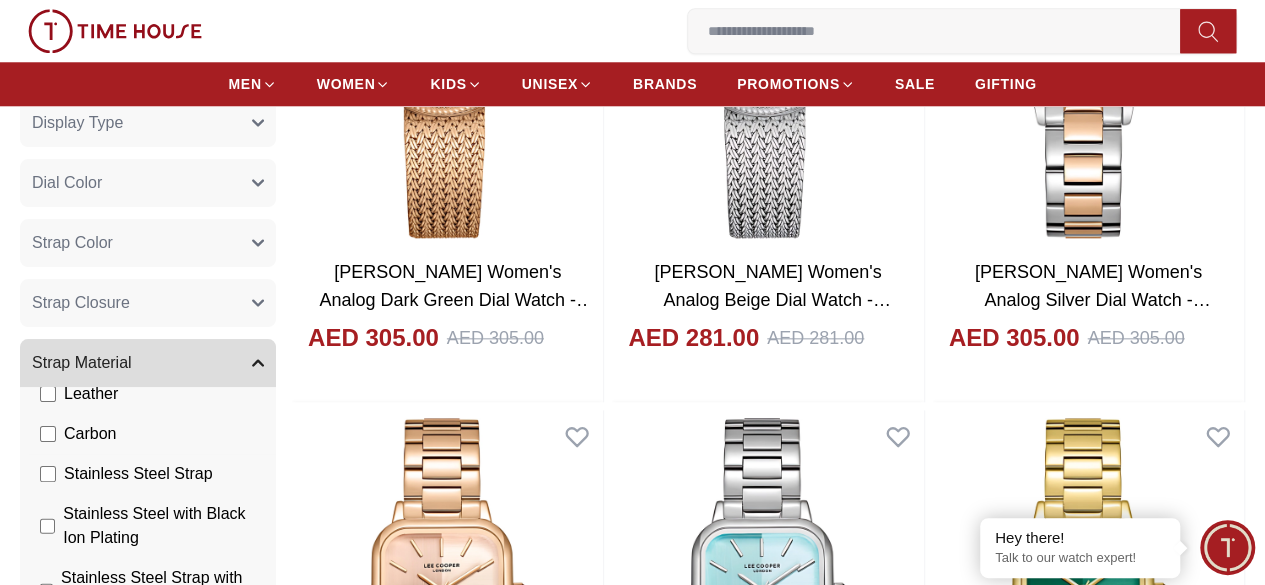 scroll, scrollTop: 133, scrollLeft: 0, axis: vertical 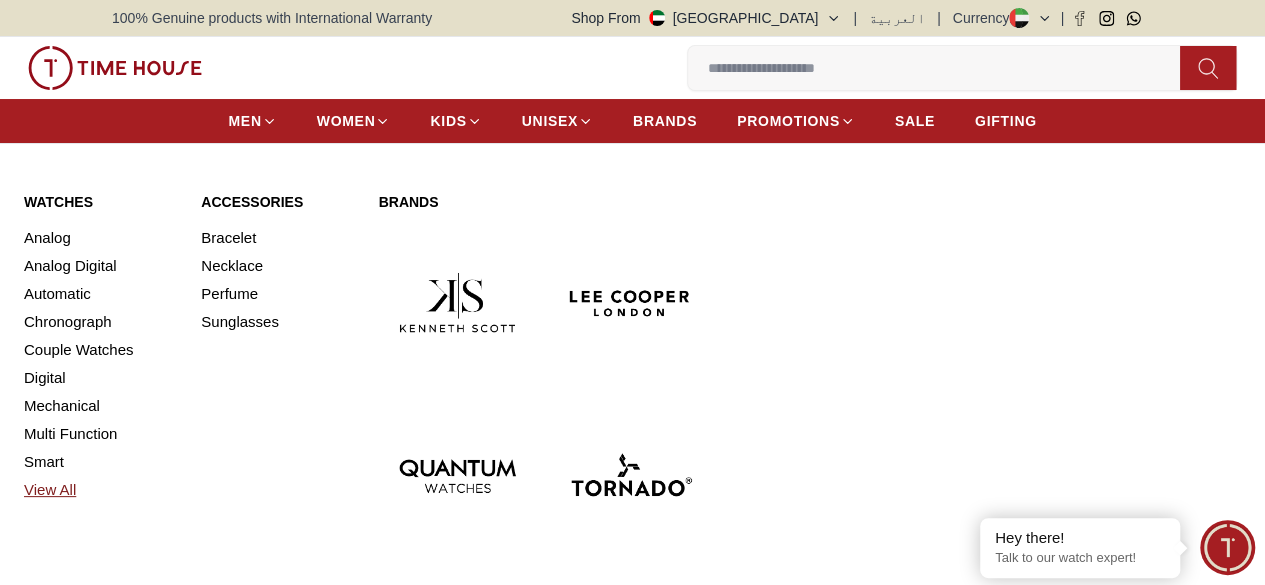 click on "View All" at bounding box center [100, 490] 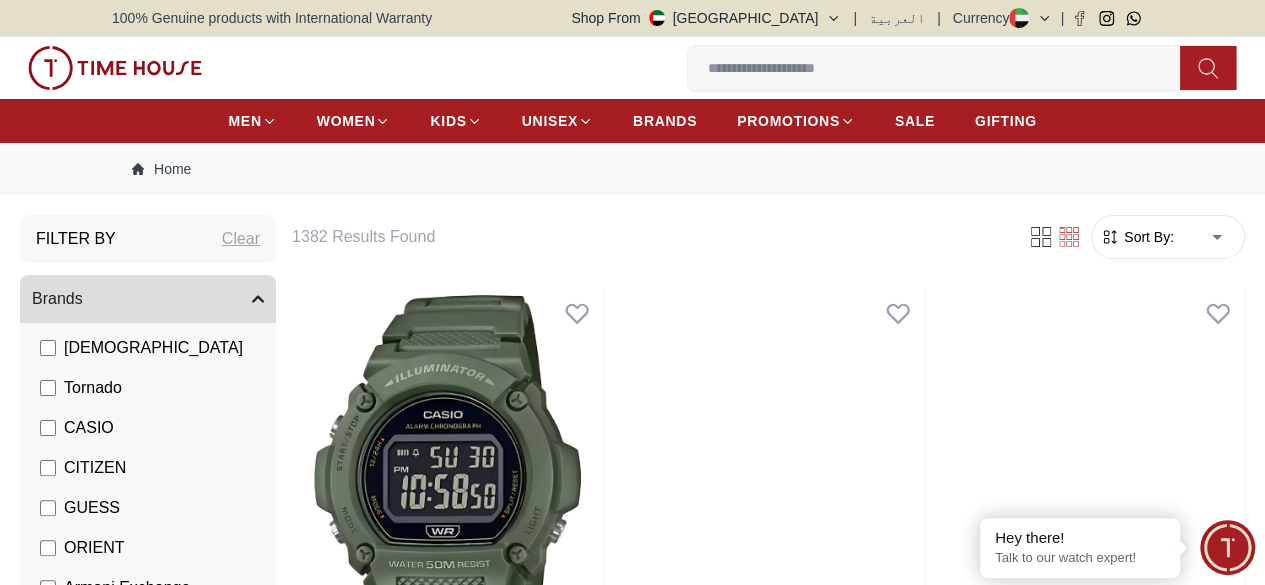 scroll, scrollTop: 350, scrollLeft: 0, axis: vertical 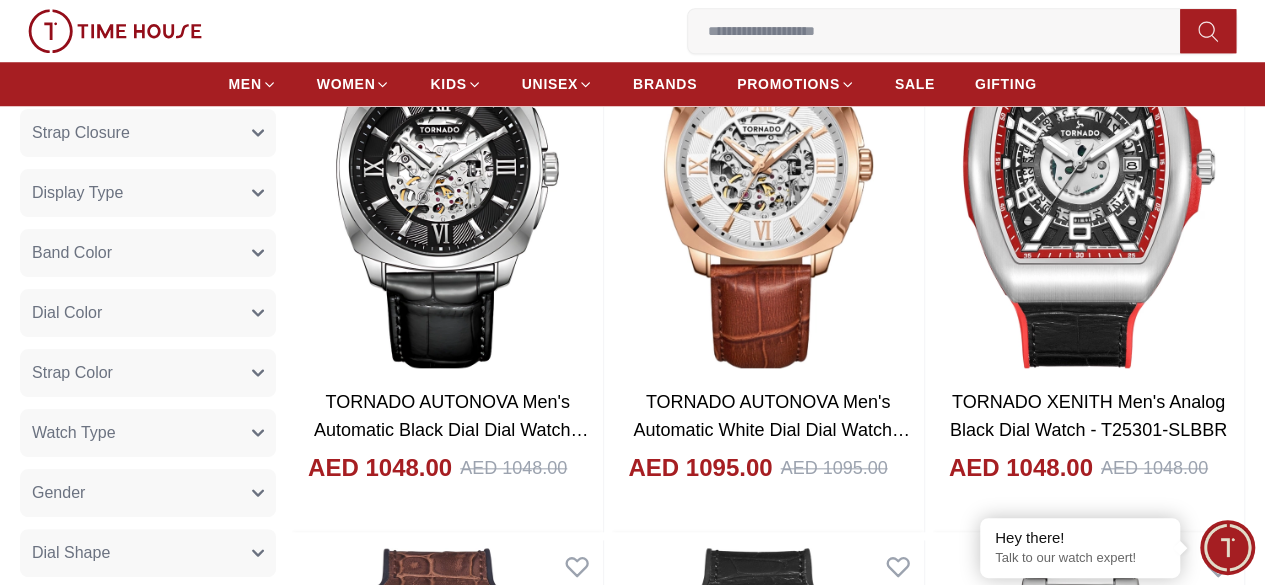 drag, startPoint x: 234, startPoint y: 255, endPoint x: 236, endPoint y: 268, distance: 13.152946 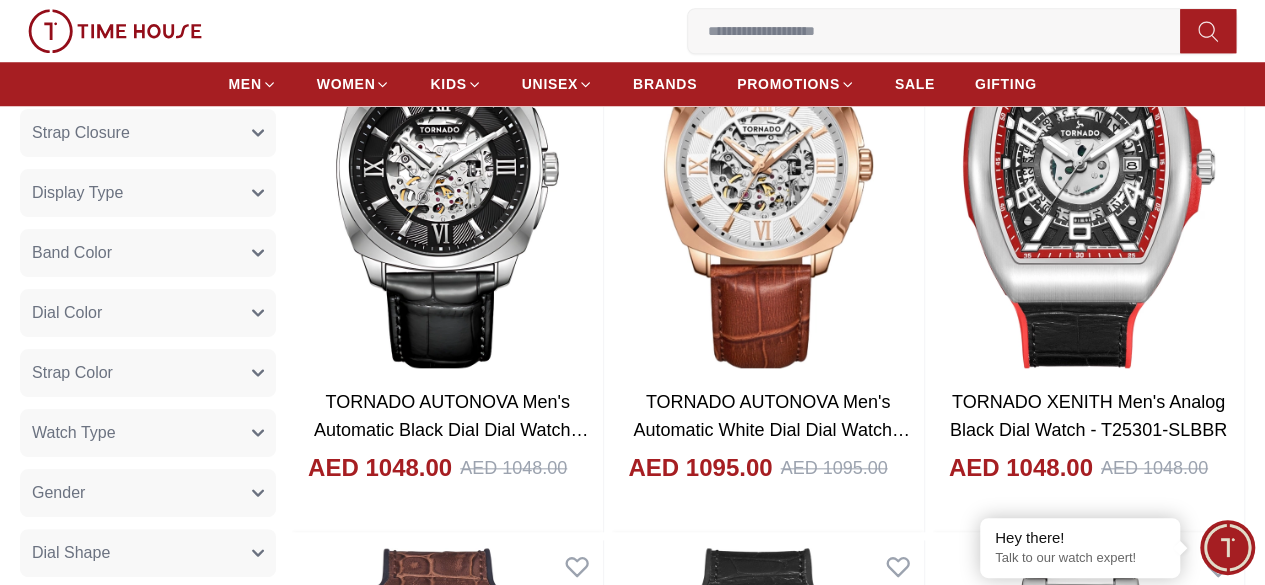 click on "Band Color" at bounding box center (148, 253) 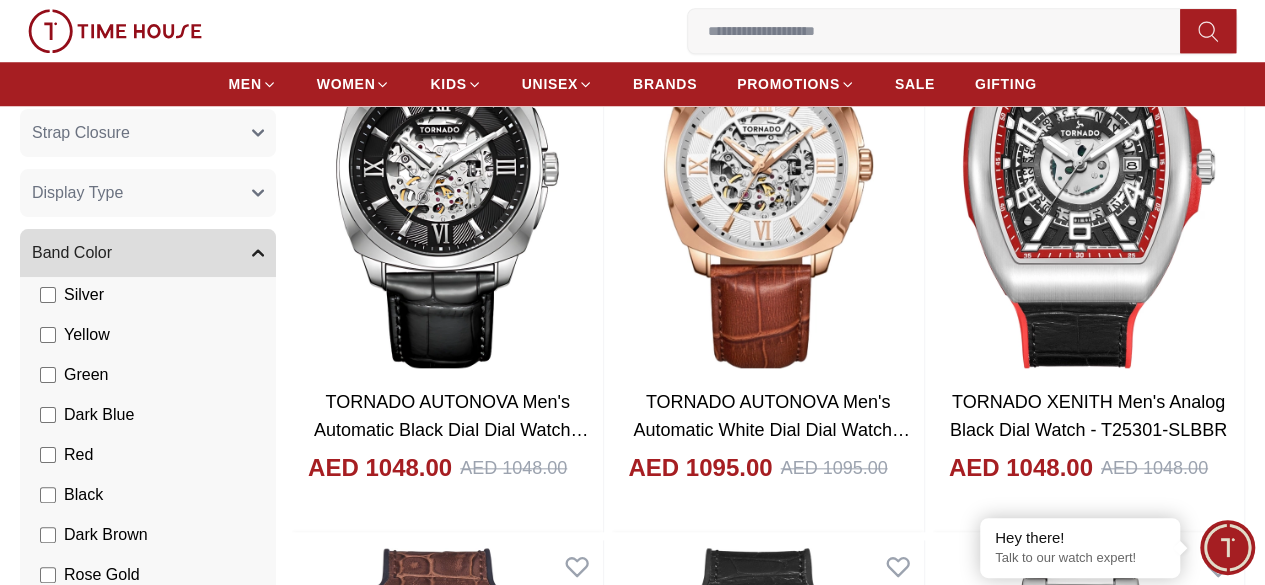 scroll, scrollTop: 0, scrollLeft: 0, axis: both 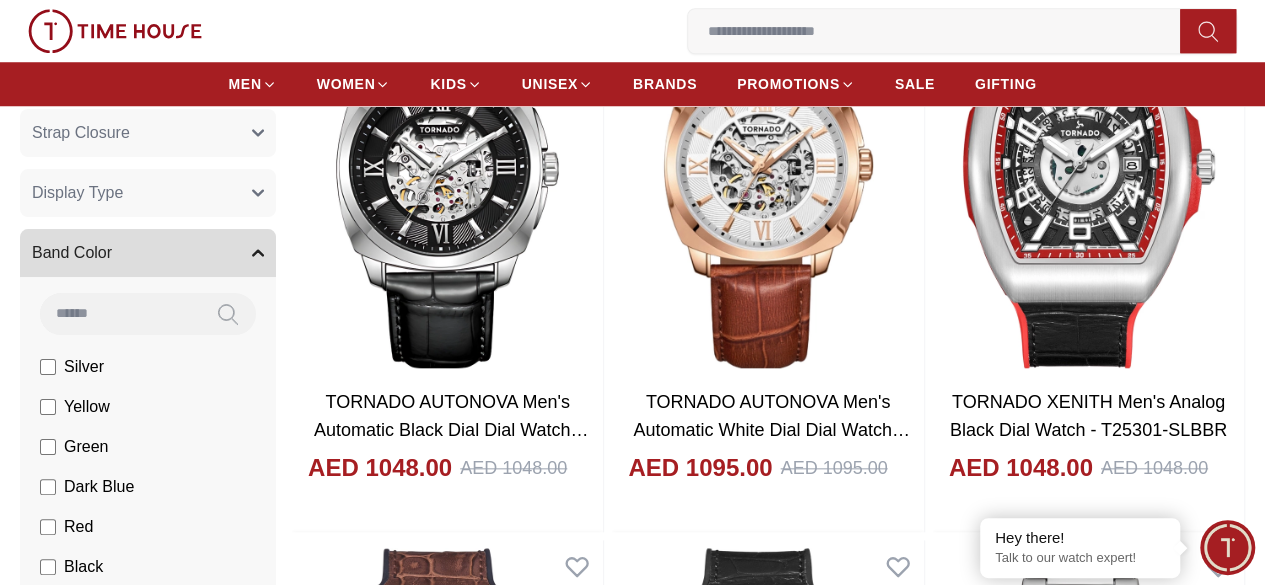 click on "Band Color" at bounding box center [148, 253] 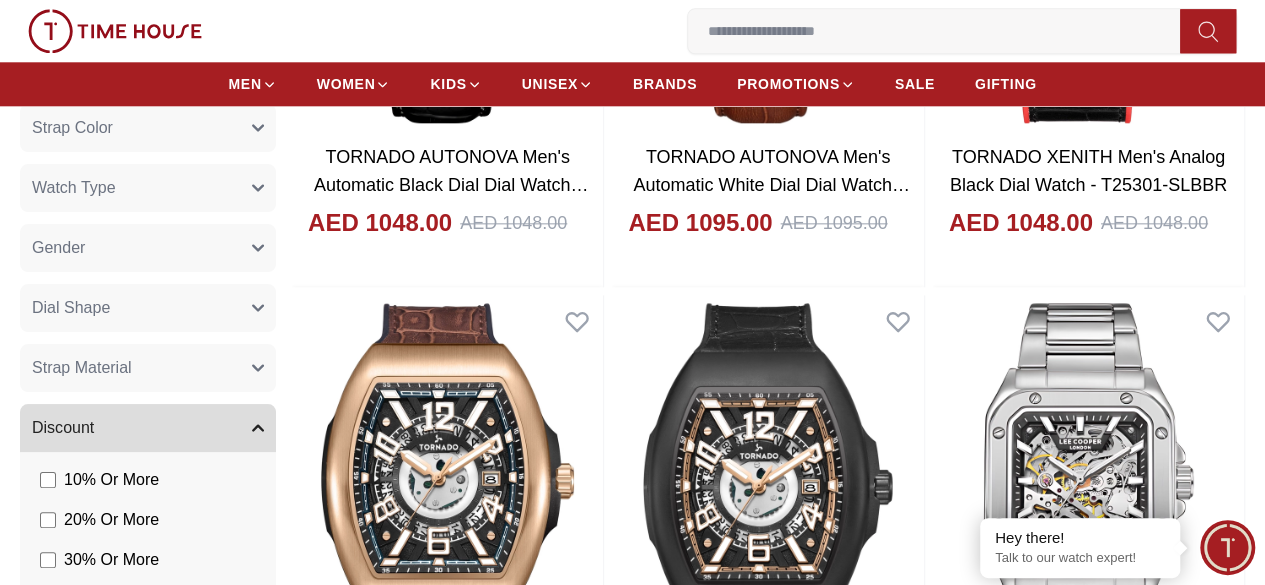 scroll, scrollTop: 1266, scrollLeft: 0, axis: vertical 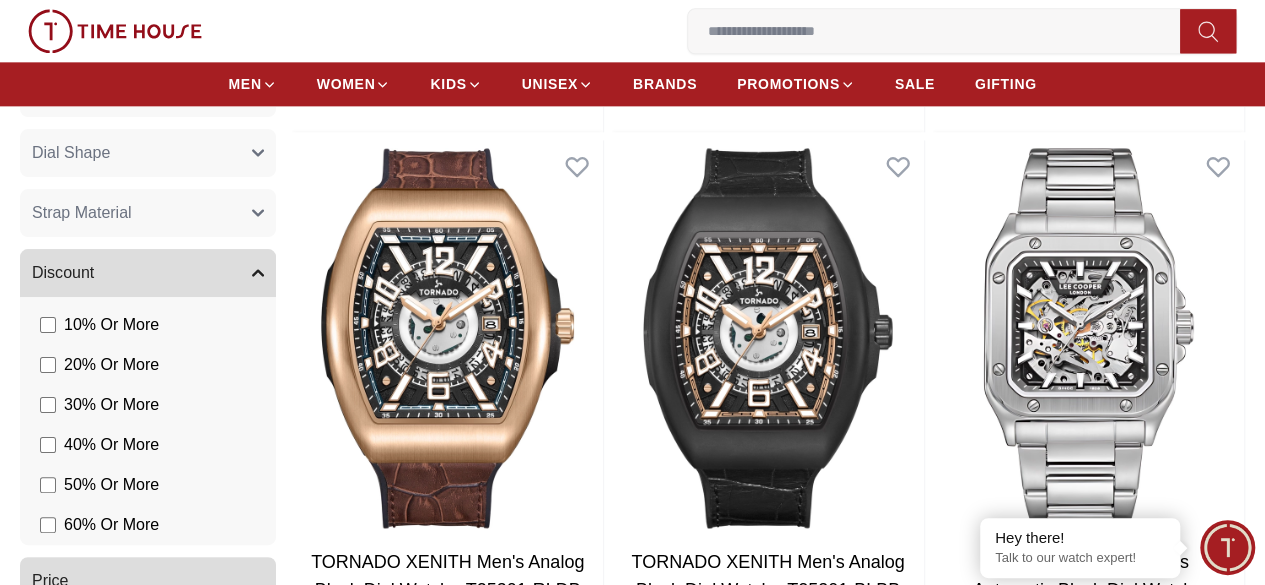 click on "Strap Material" at bounding box center (148, 213) 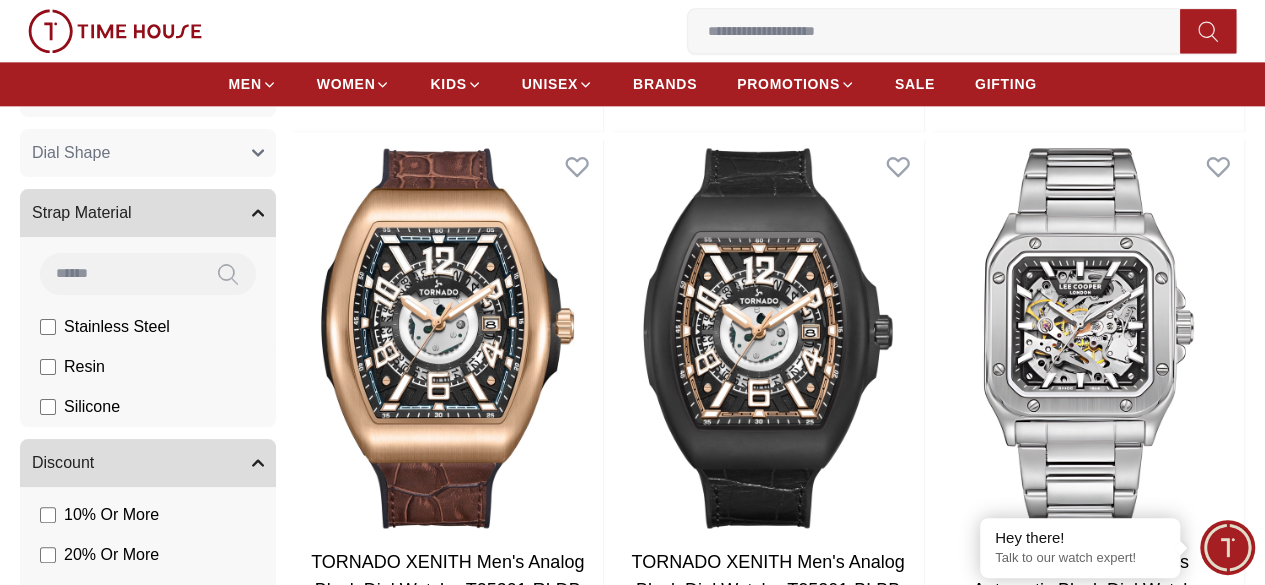 click on "Resin" at bounding box center (152, -1163) 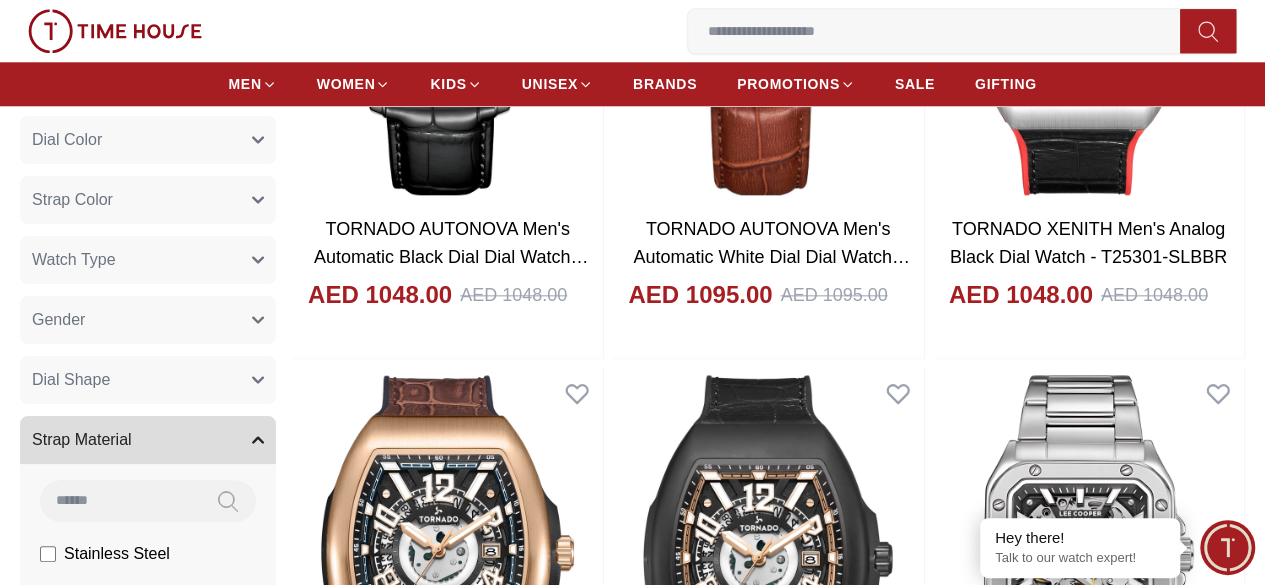 scroll, scrollTop: 1133, scrollLeft: 0, axis: vertical 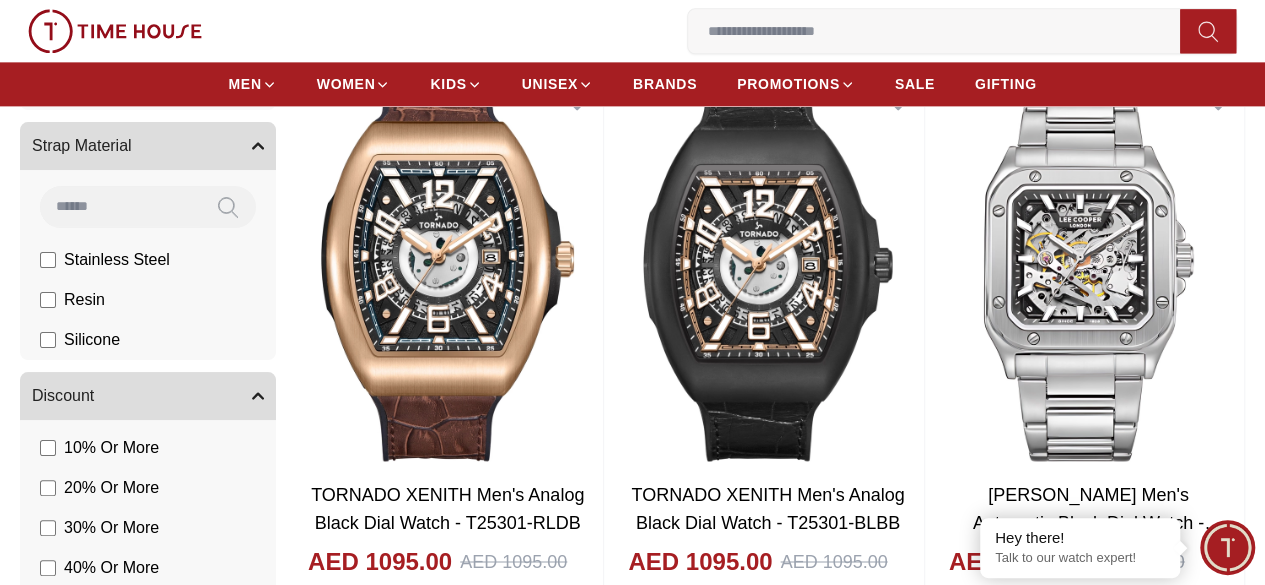 click on "Strap Material" at bounding box center [148, 146] 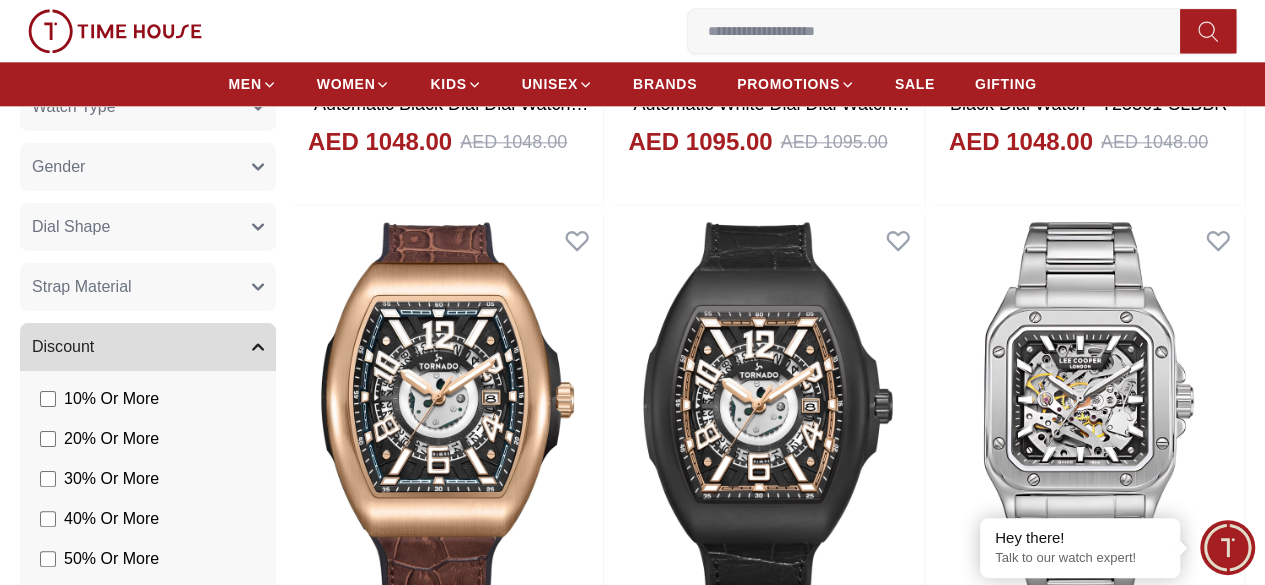 scroll, scrollTop: 1000, scrollLeft: 0, axis: vertical 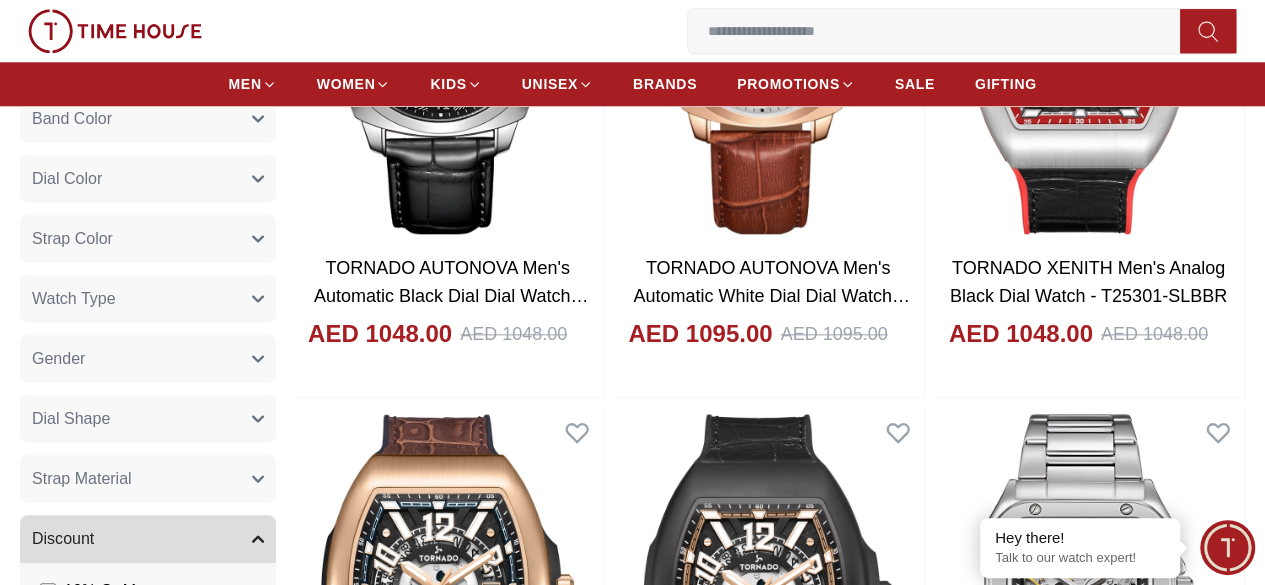 click on "Strap Color" at bounding box center (148, 239) 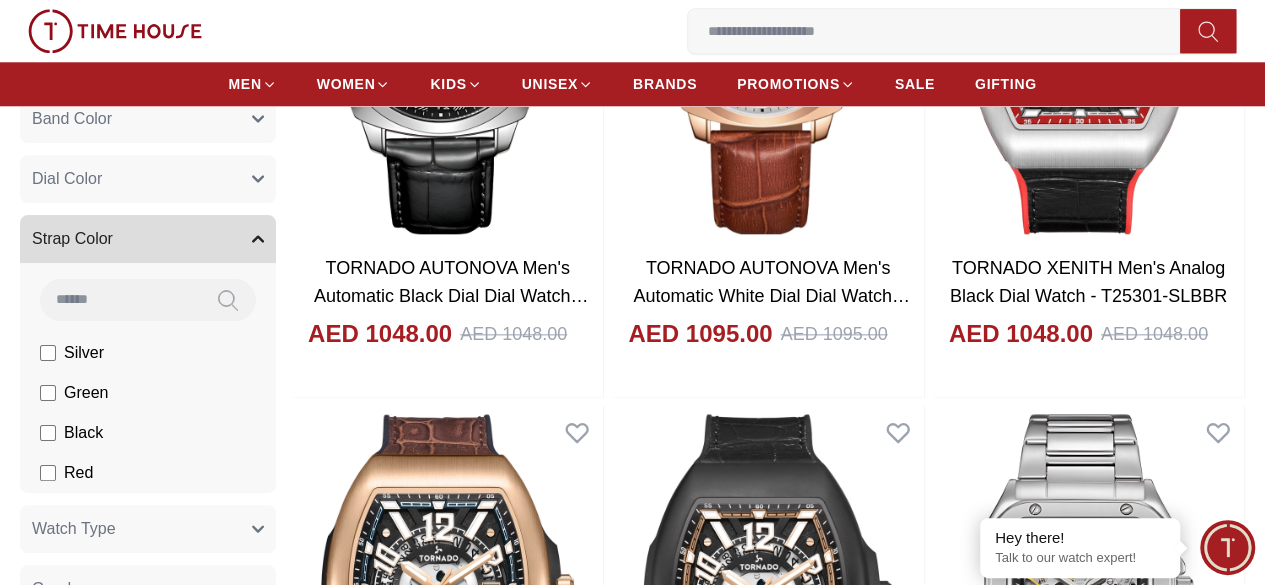 click on "Strap Color" at bounding box center (148, 239) 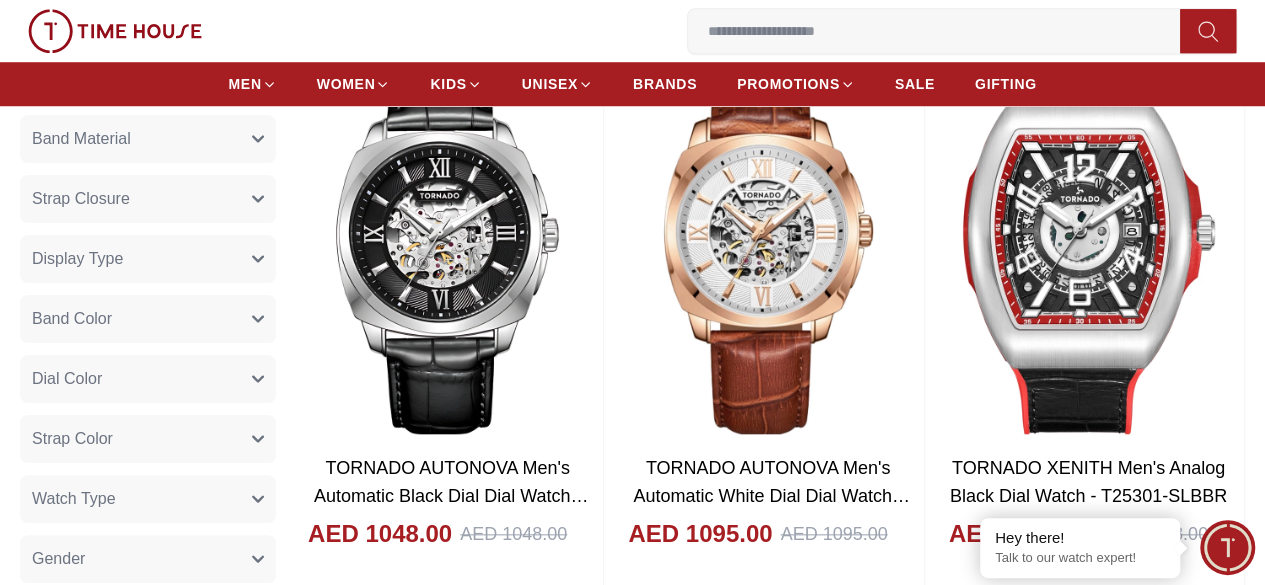 scroll, scrollTop: 733, scrollLeft: 0, axis: vertical 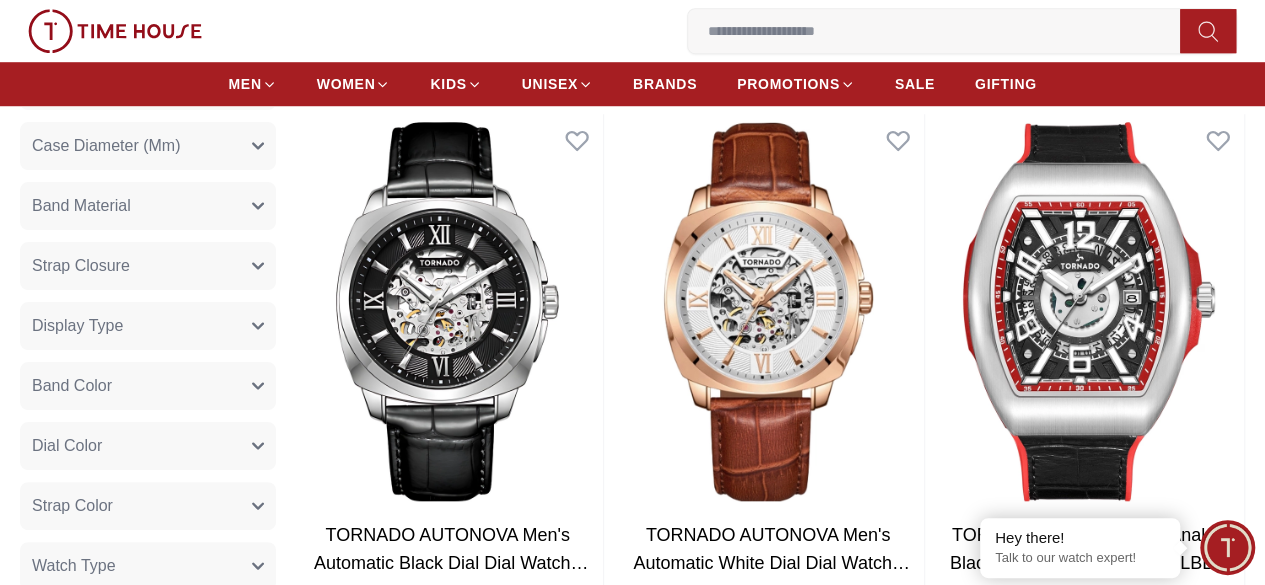 click on "Strap Closure" at bounding box center (148, 266) 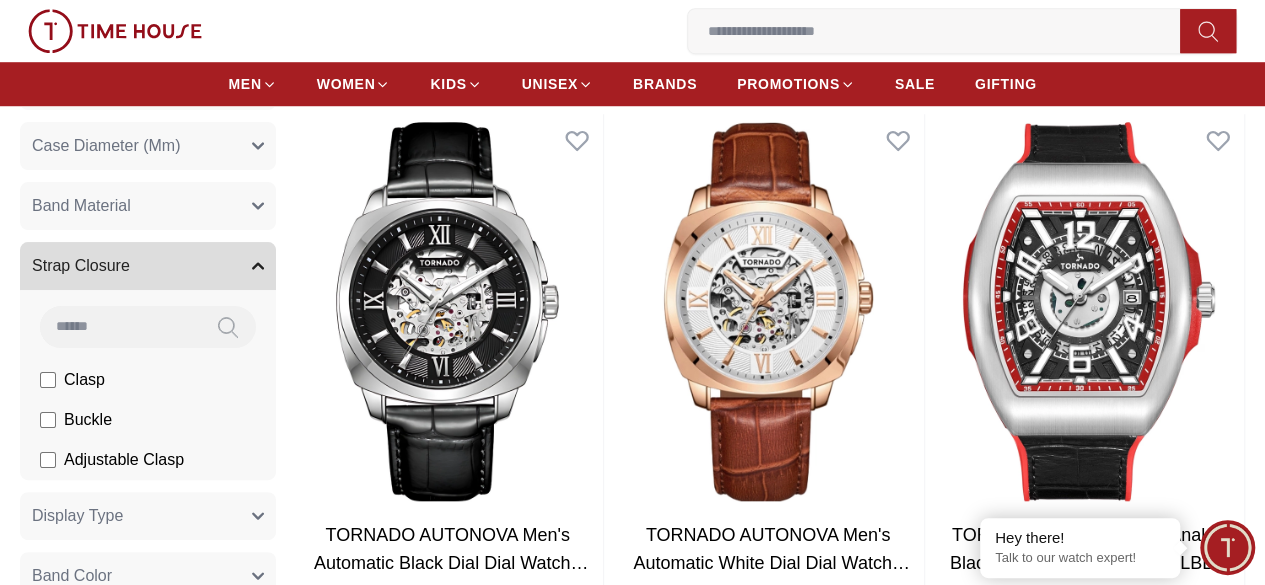 click on "Strap Closure" at bounding box center [148, 266] 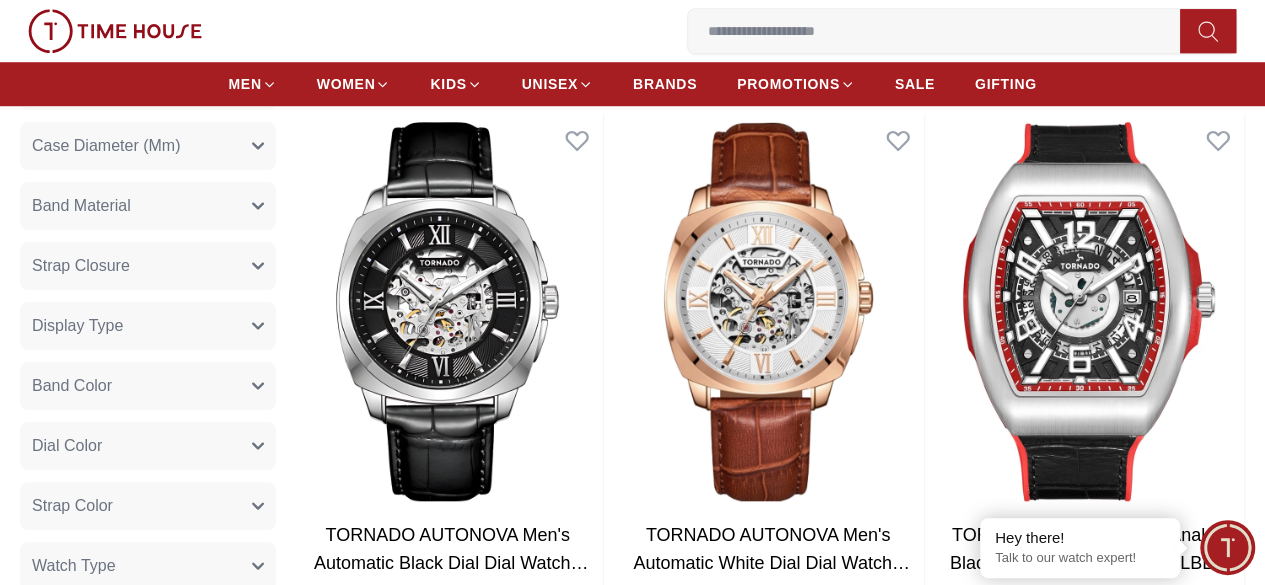 click on "Band Material" at bounding box center [148, 206] 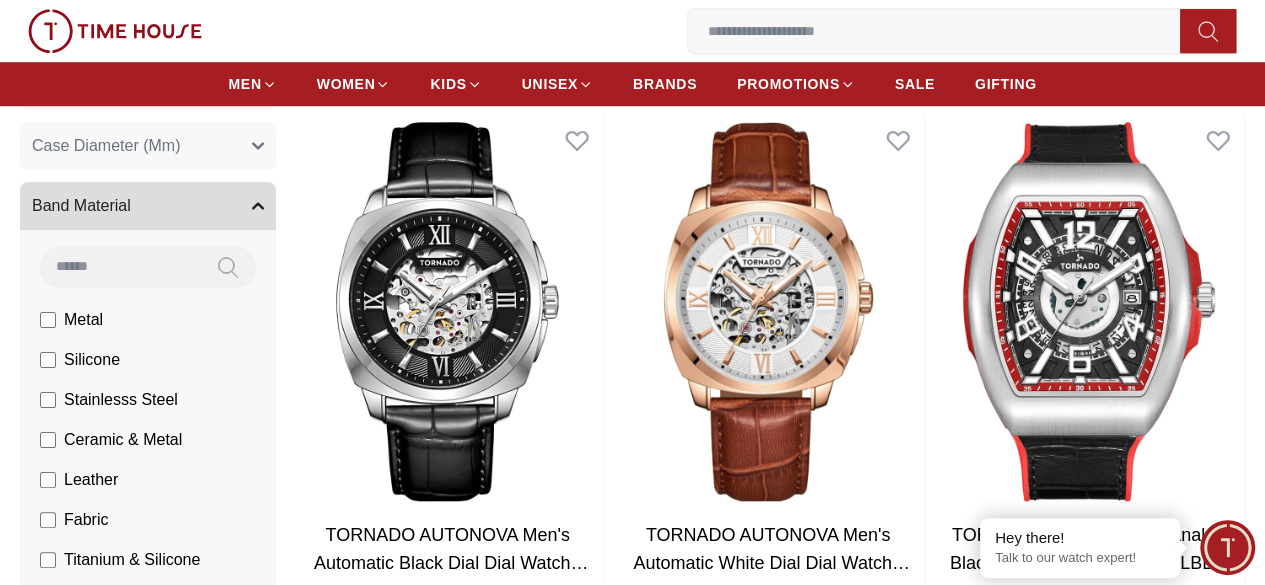 click on "Leather" at bounding box center [70, -160] 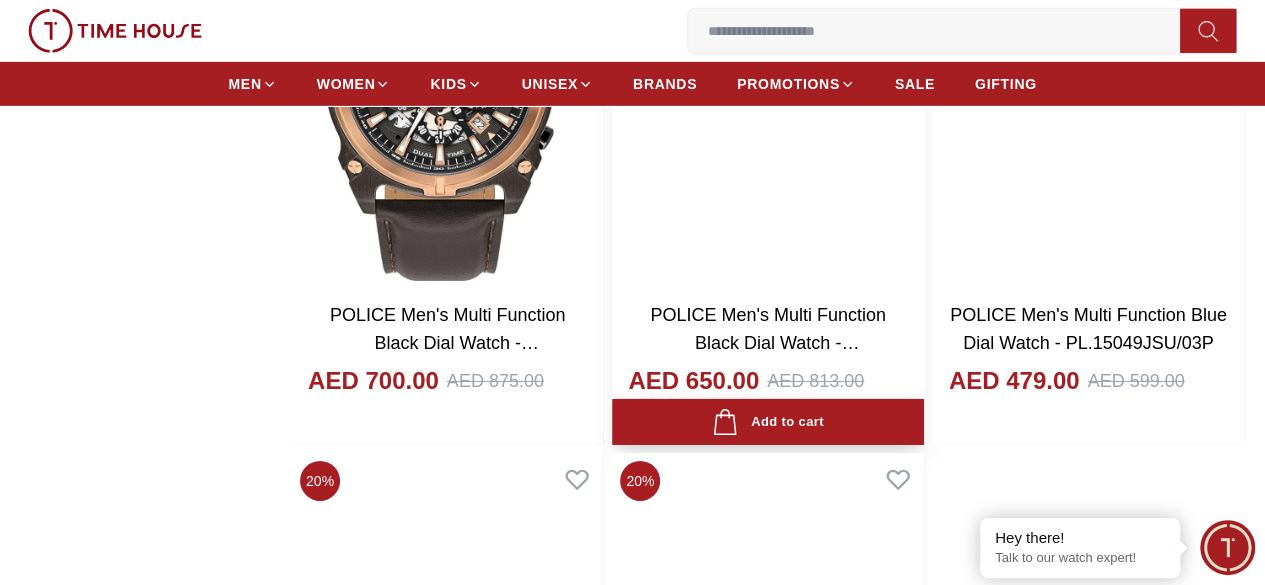 scroll, scrollTop: 3483, scrollLeft: 0, axis: vertical 